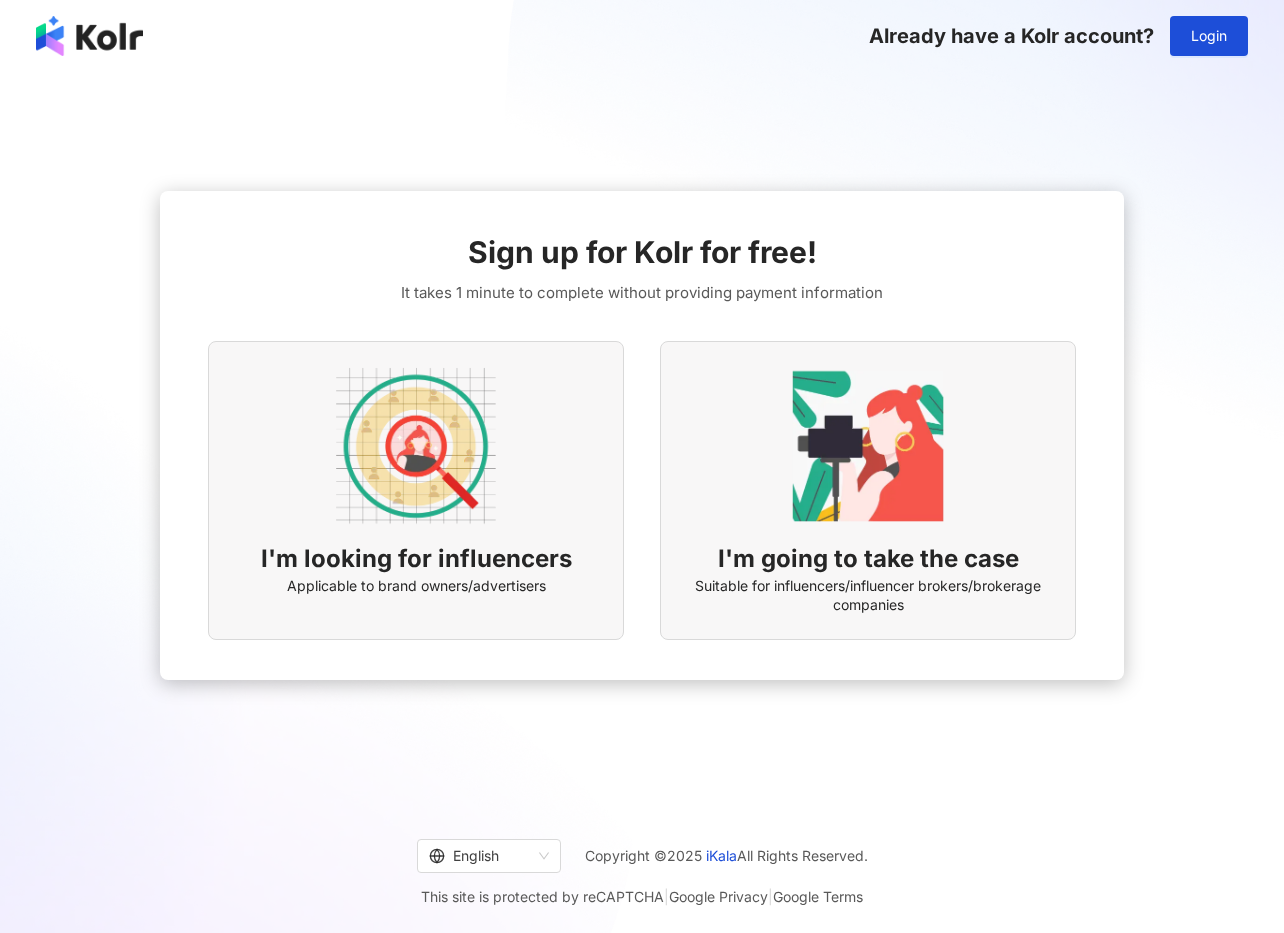 scroll, scrollTop: 0, scrollLeft: 0, axis: both 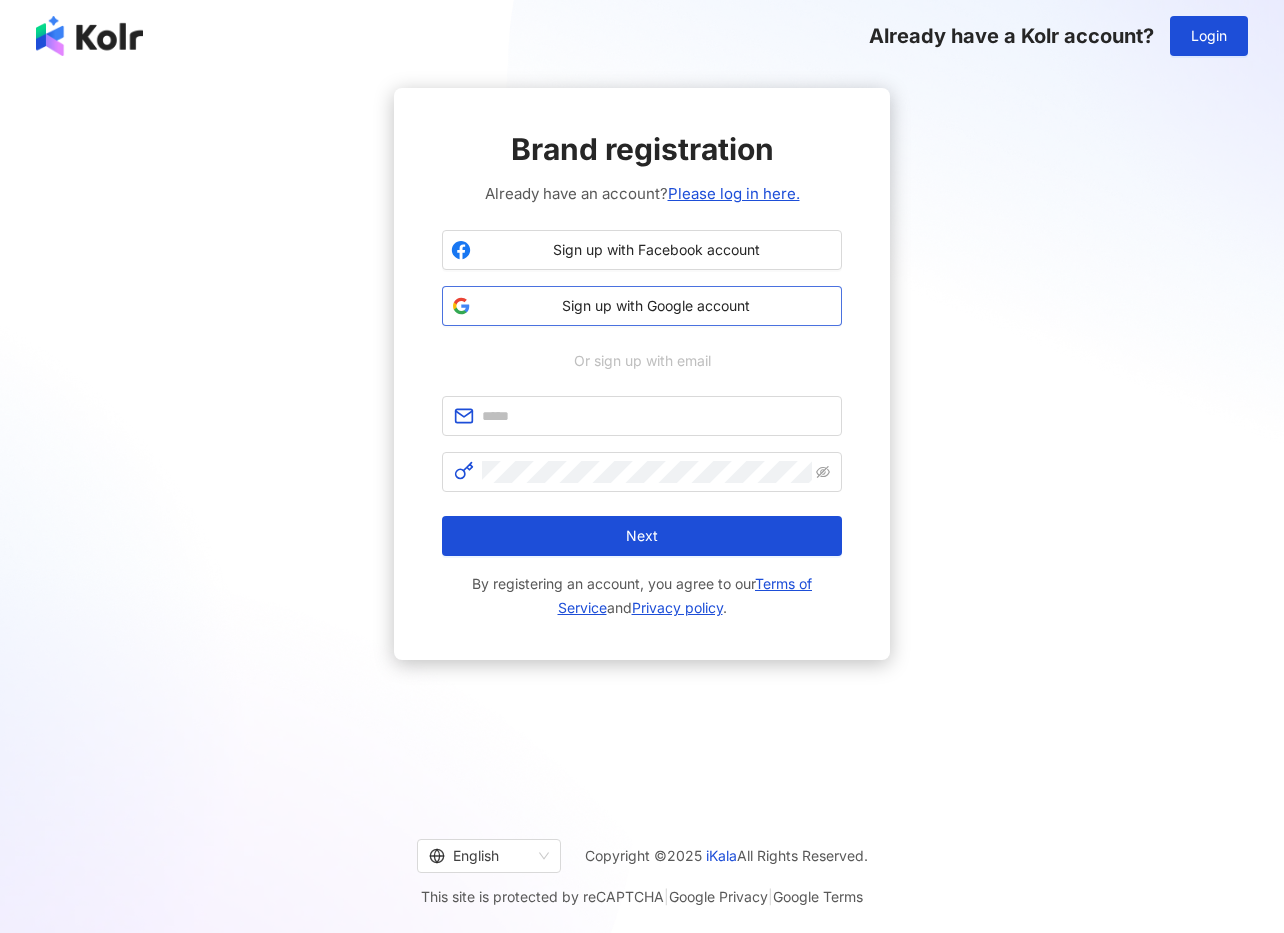 click on "Sign up with Google account" at bounding box center [642, 306] 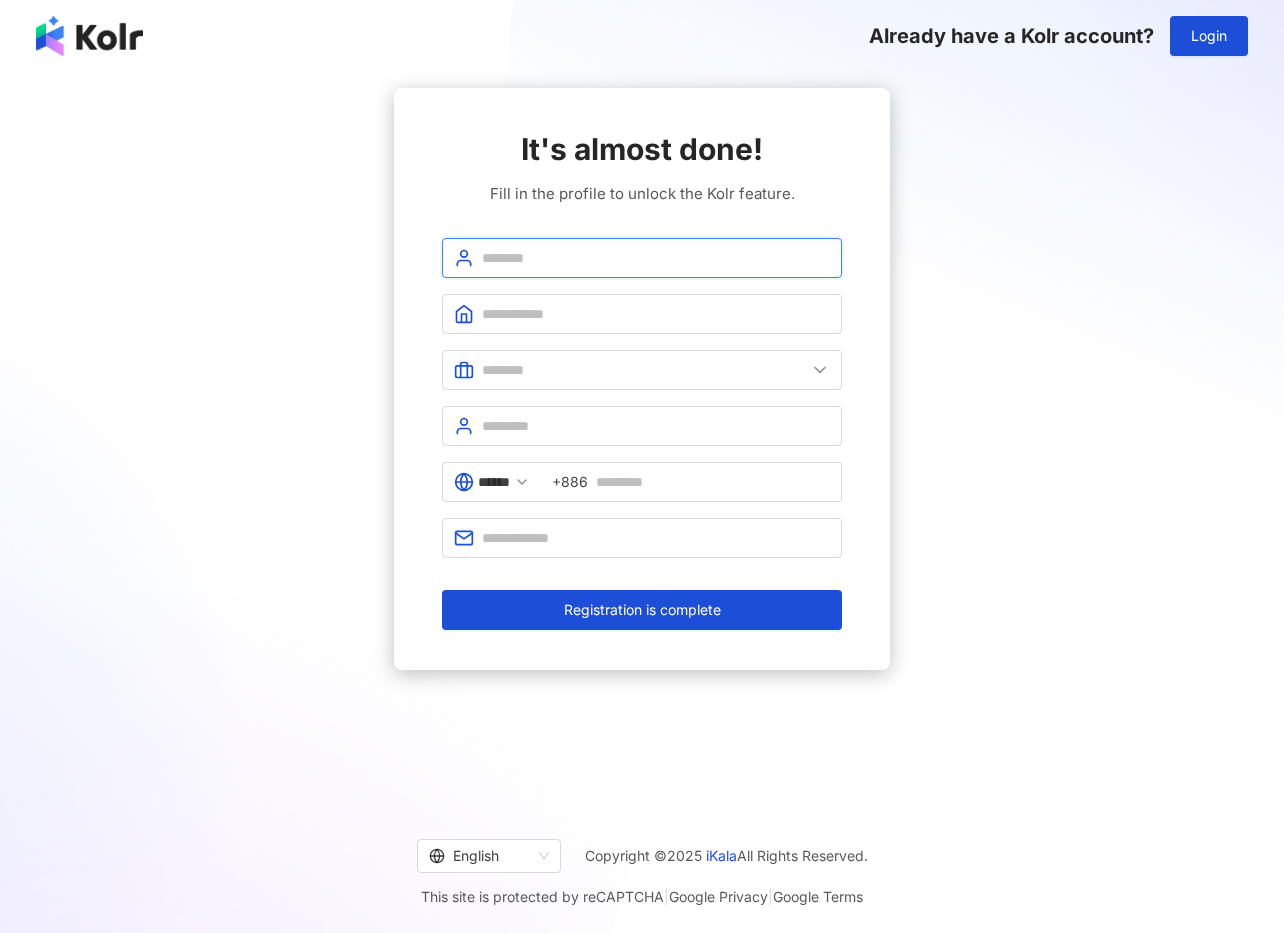 click at bounding box center [656, 258] 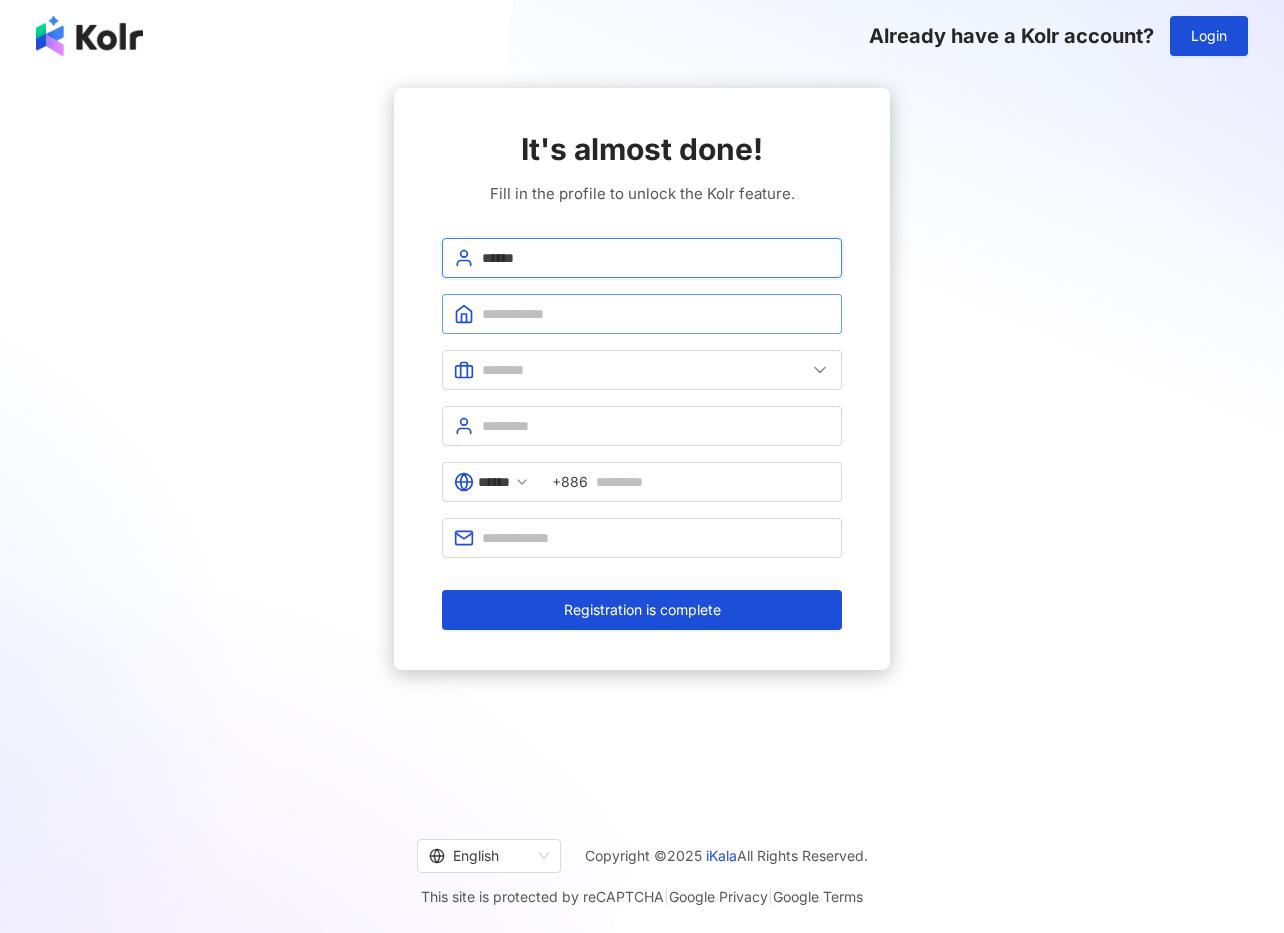 type on "******" 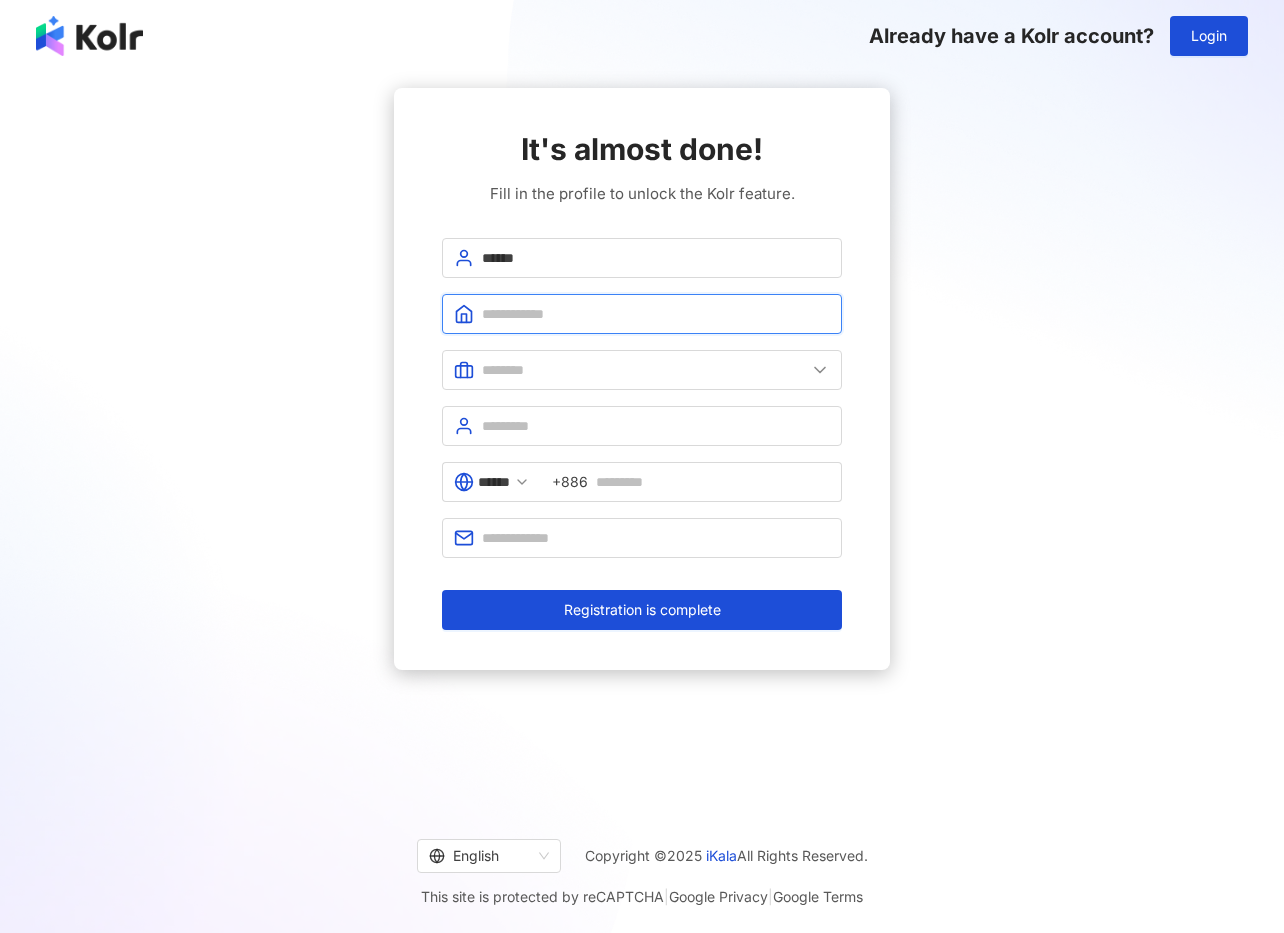 click at bounding box center [656, 314] 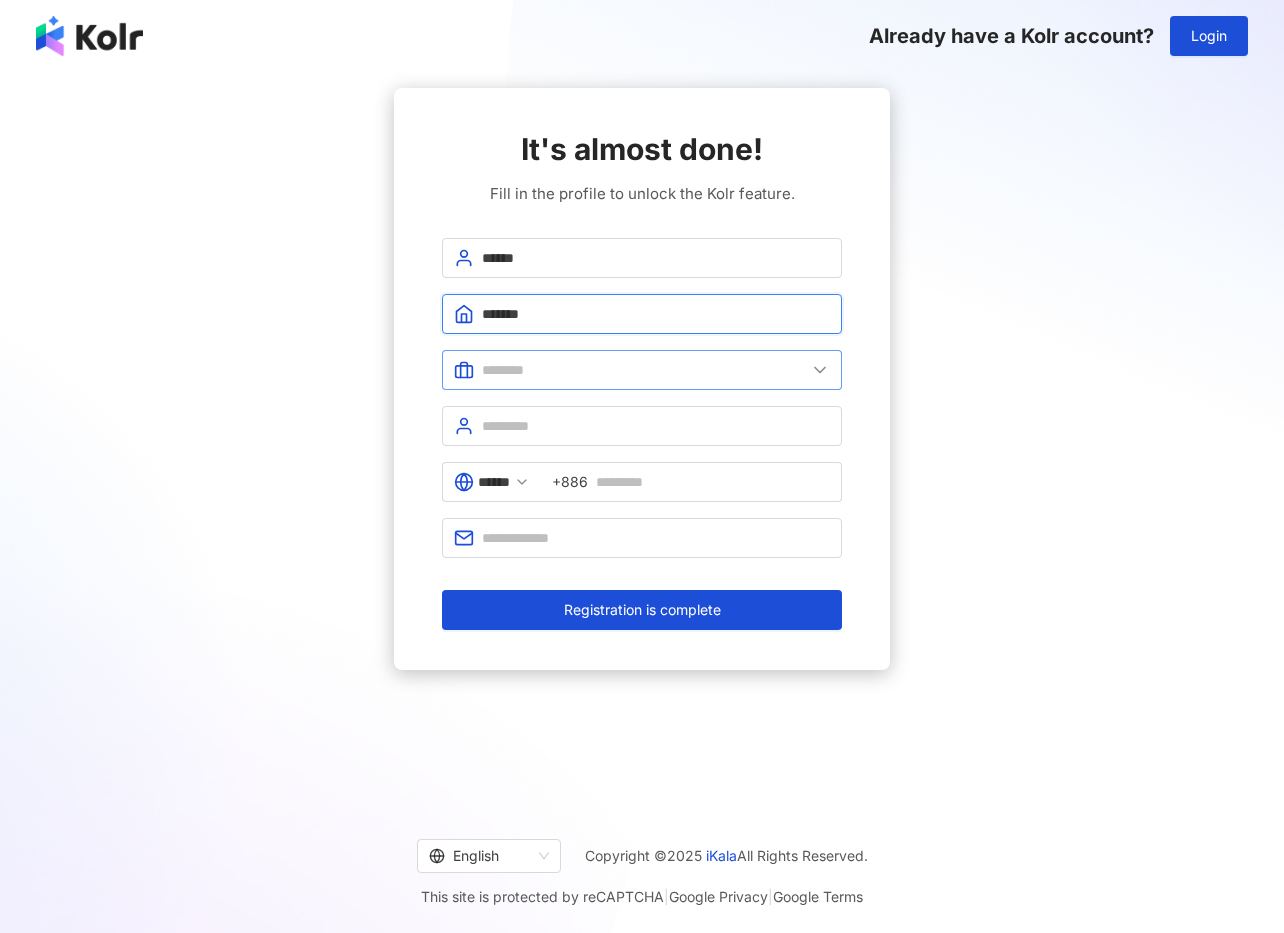 type on "*******" 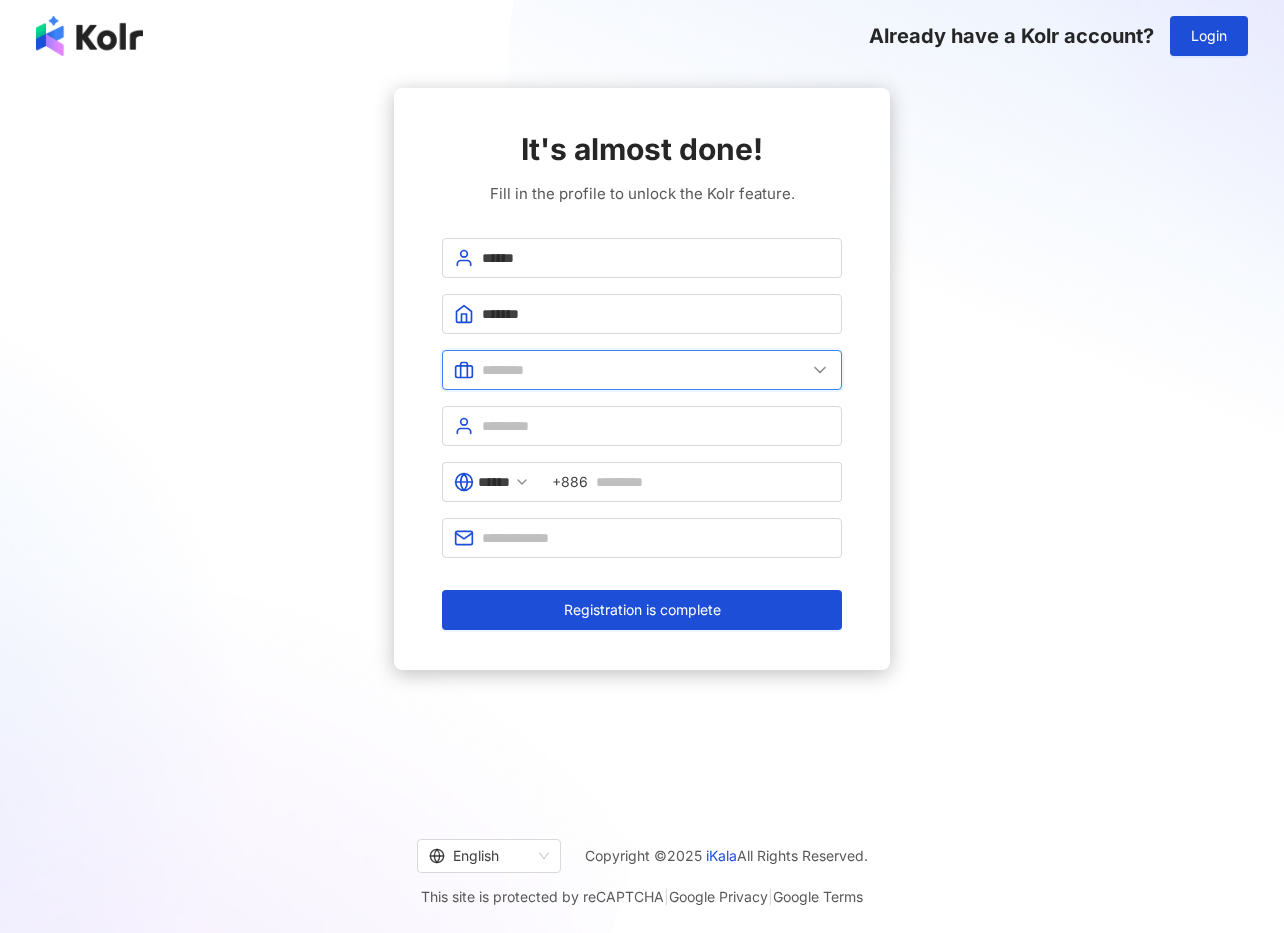 click at bounding box center (644, 370) 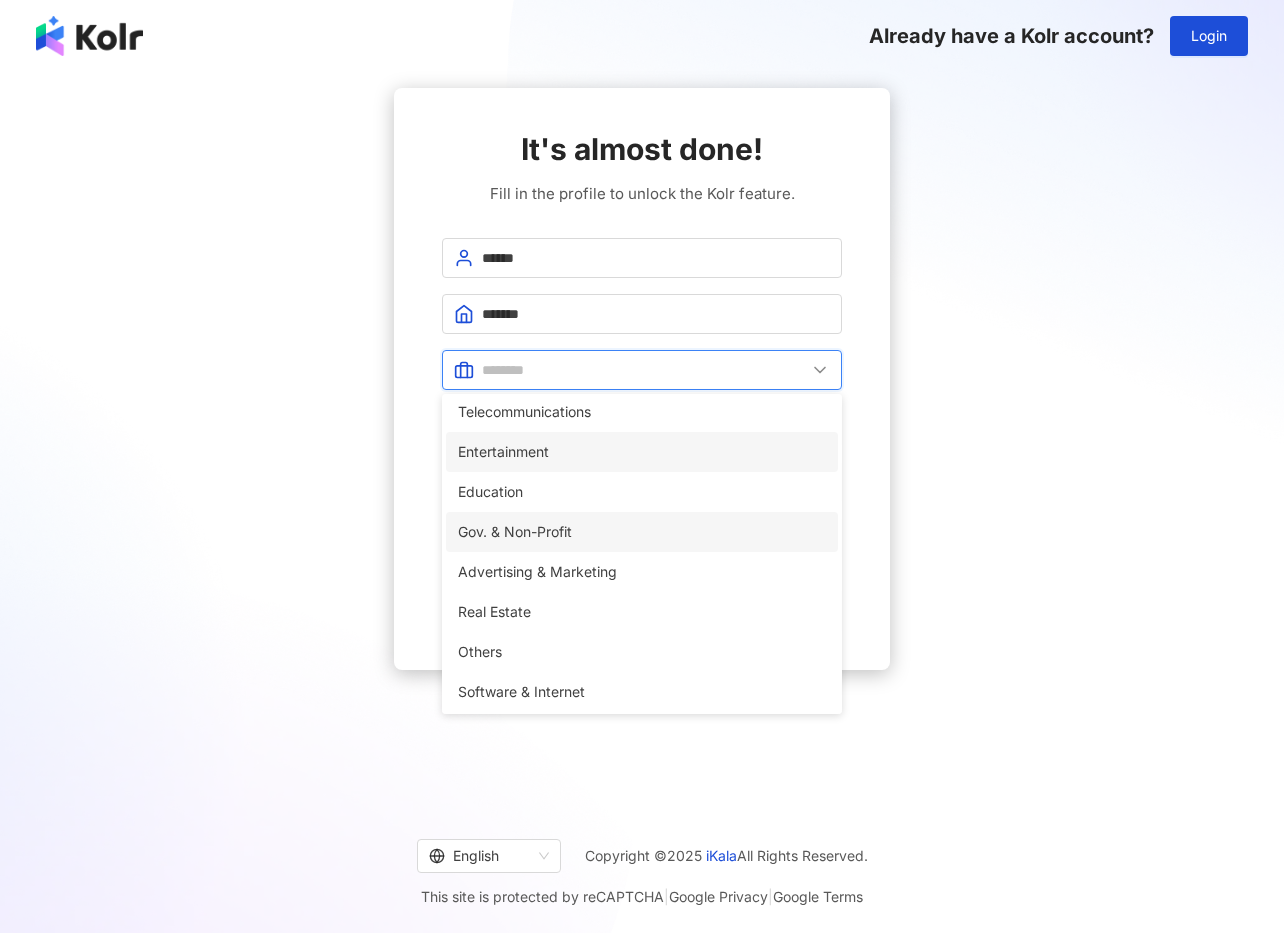 scroll, scrollTop: 408, scrollLeft: 0, axis: vertical 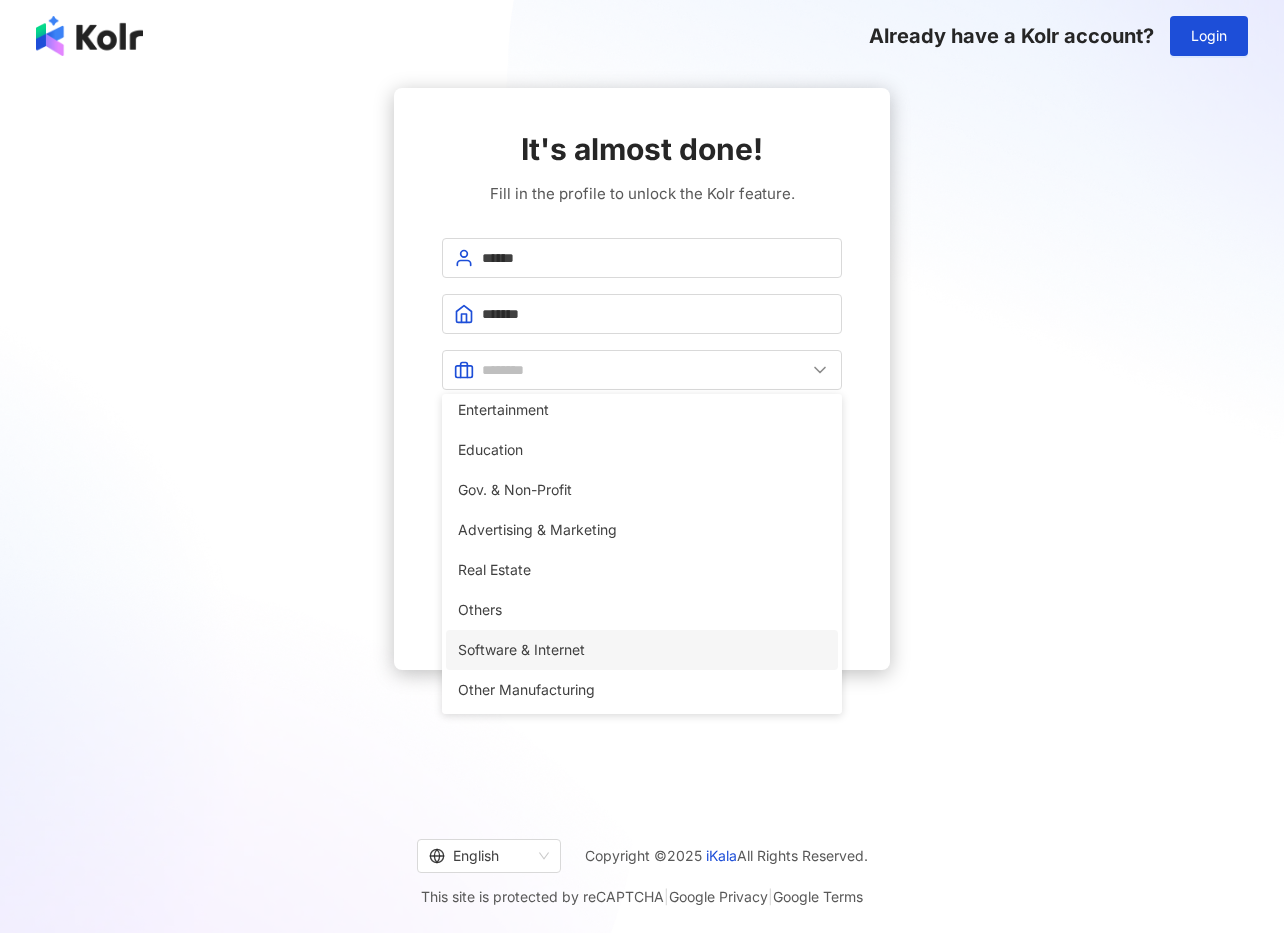 click on "Software & Internet" at bounding box center (642, 650) 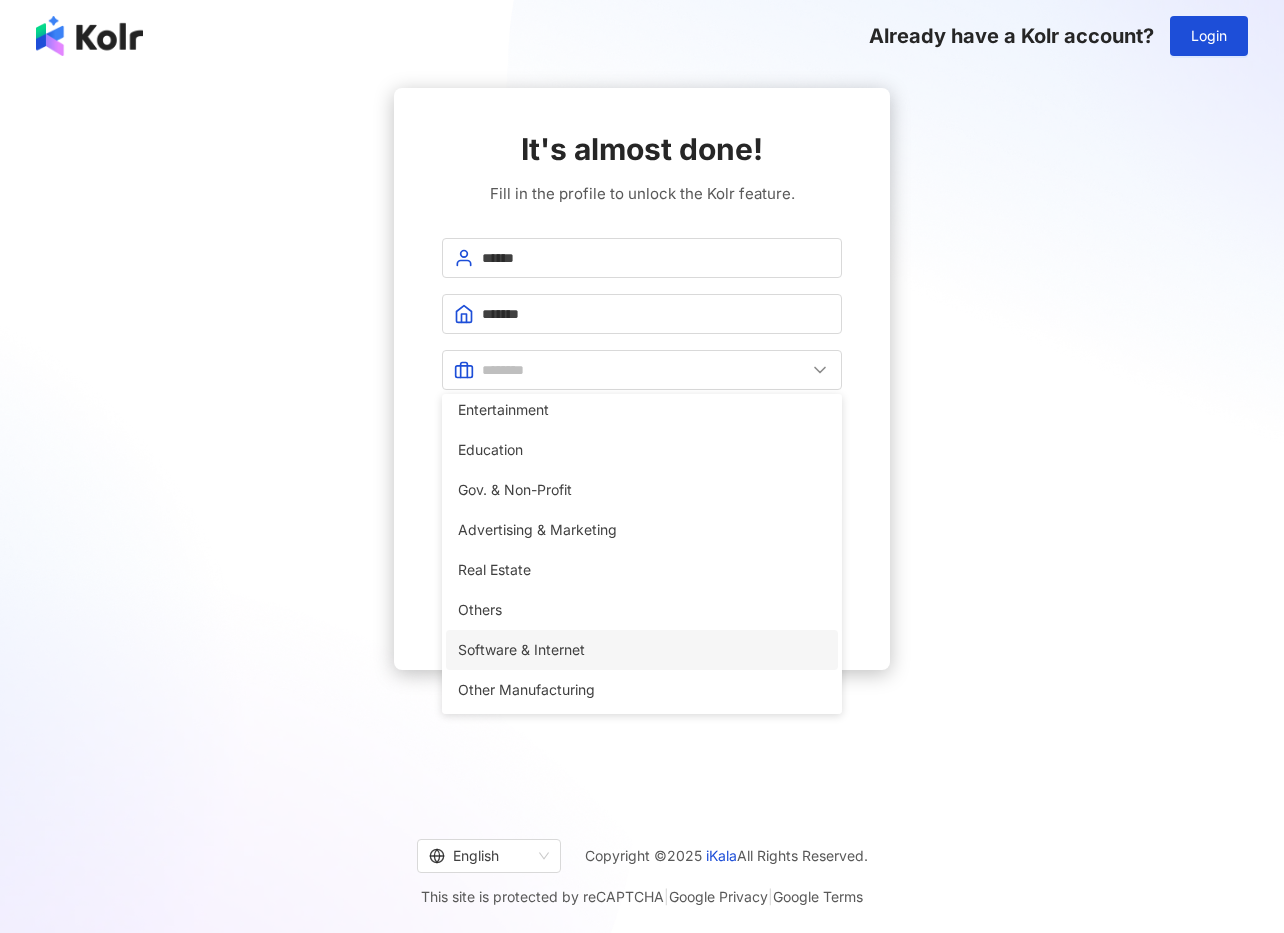 type on "**********" 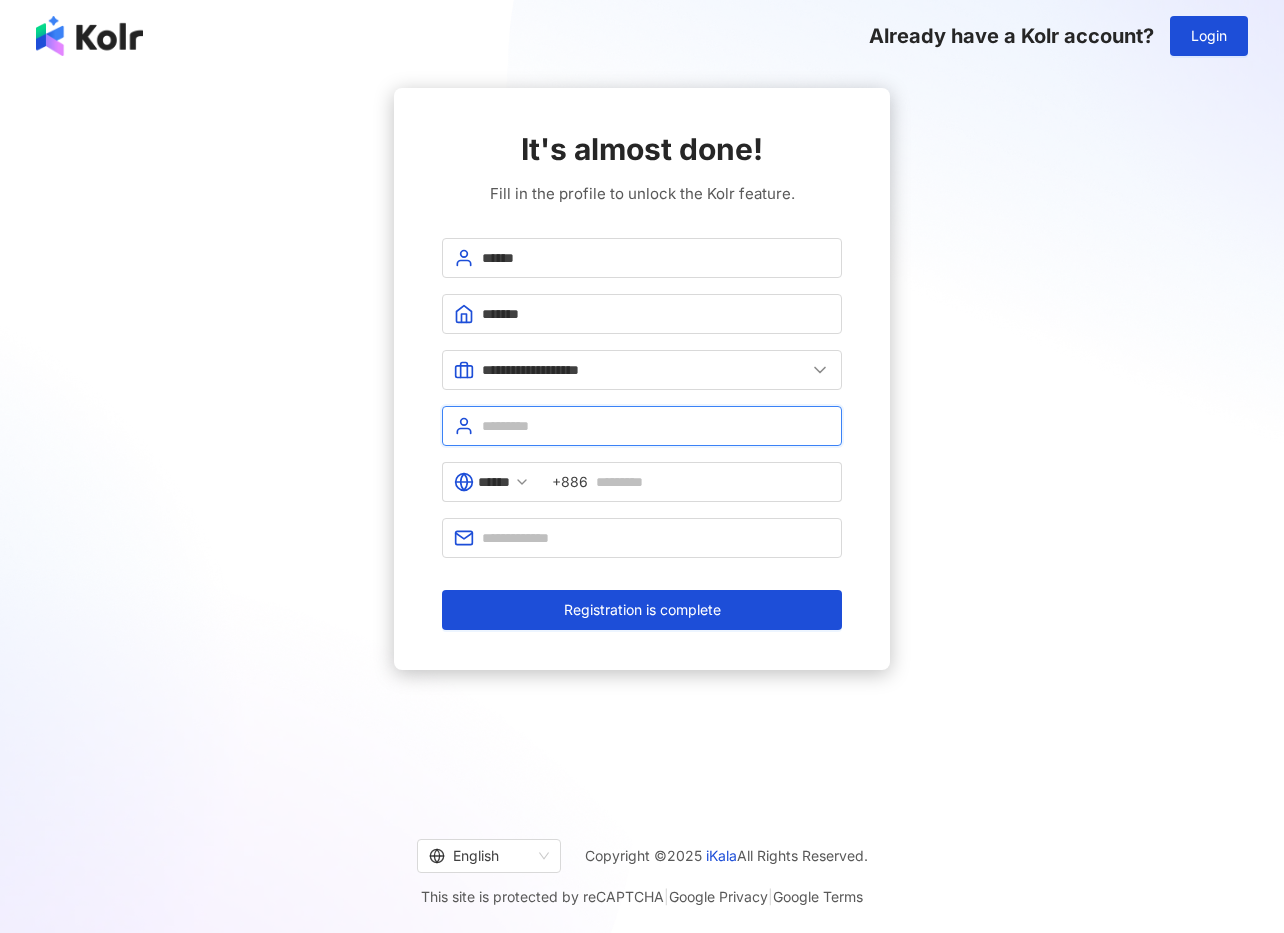 click at bounding box center [656, 426] 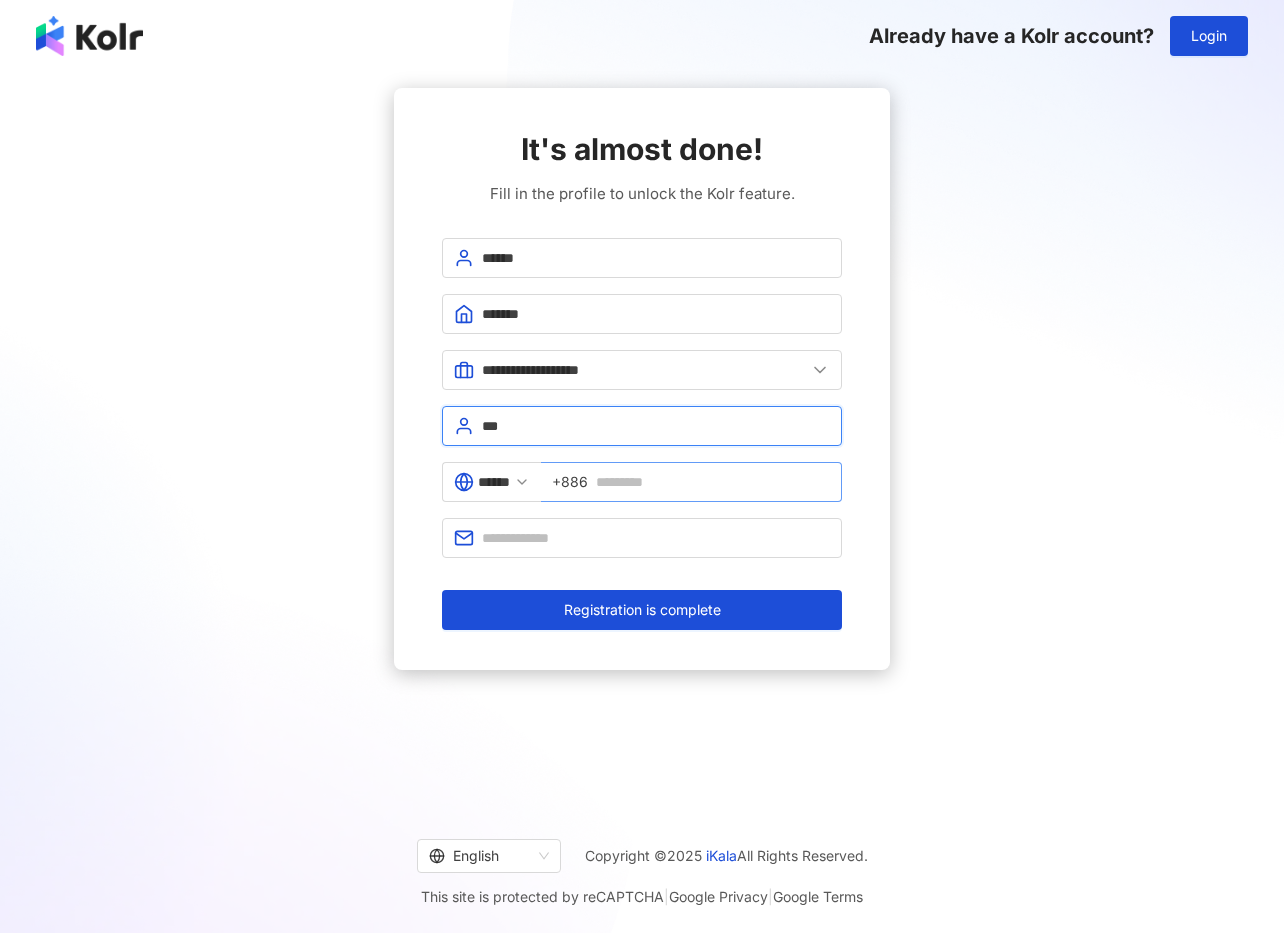 type on "***" 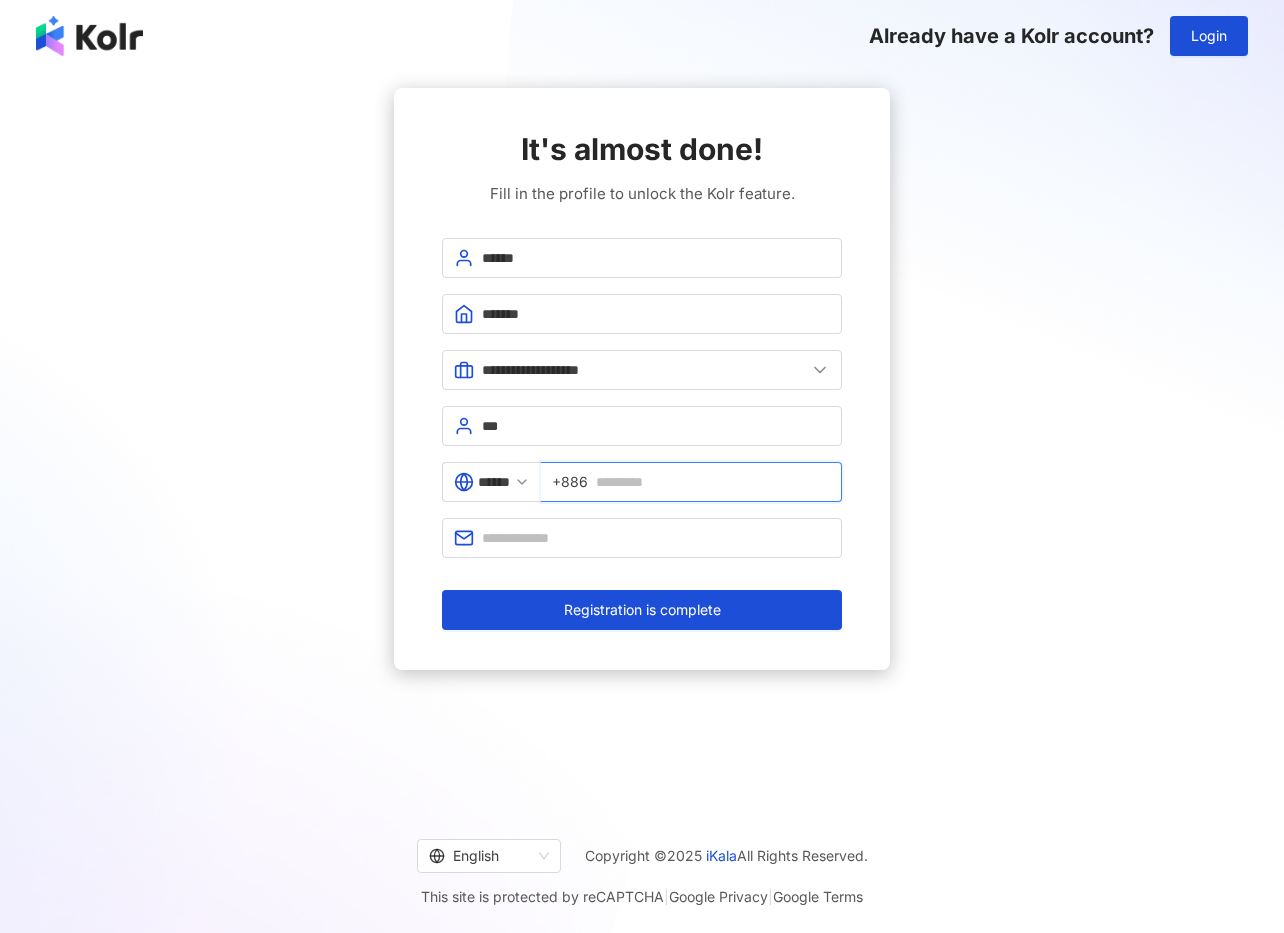 click at bounding box center (713, 482) 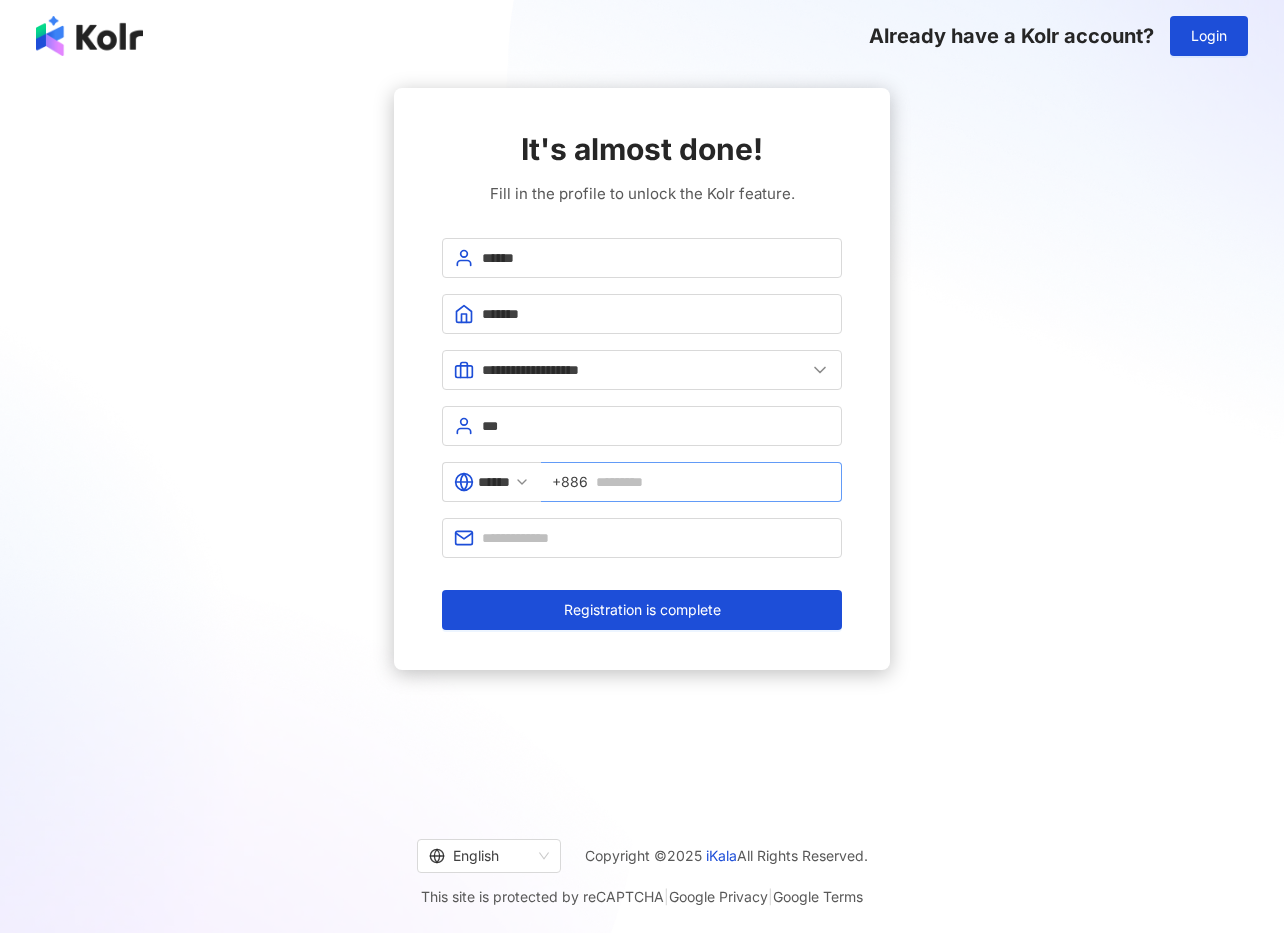 click on "+886" at bounding box center (570, 482) 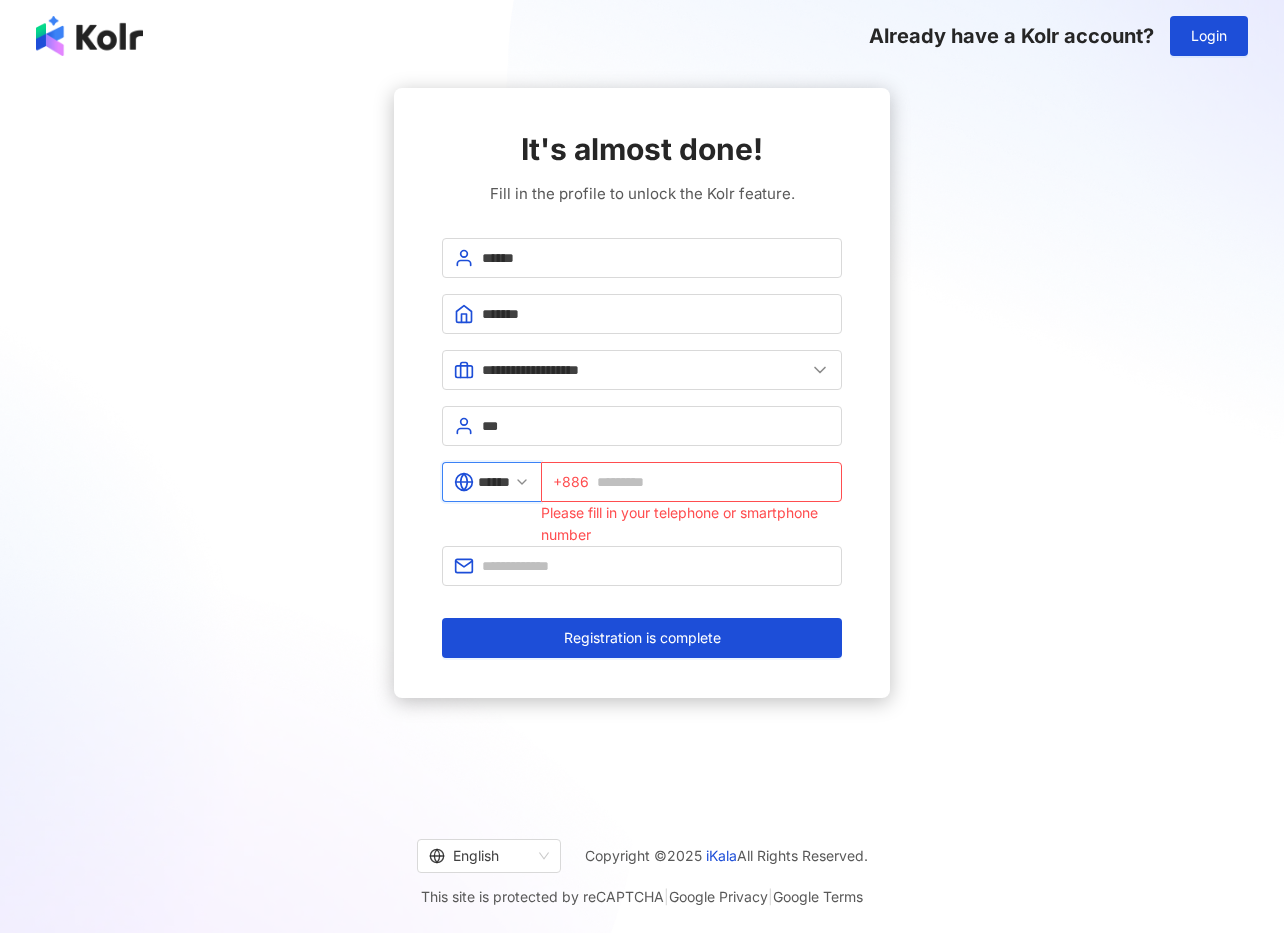 click on "******" at bounding box center [494, 482] 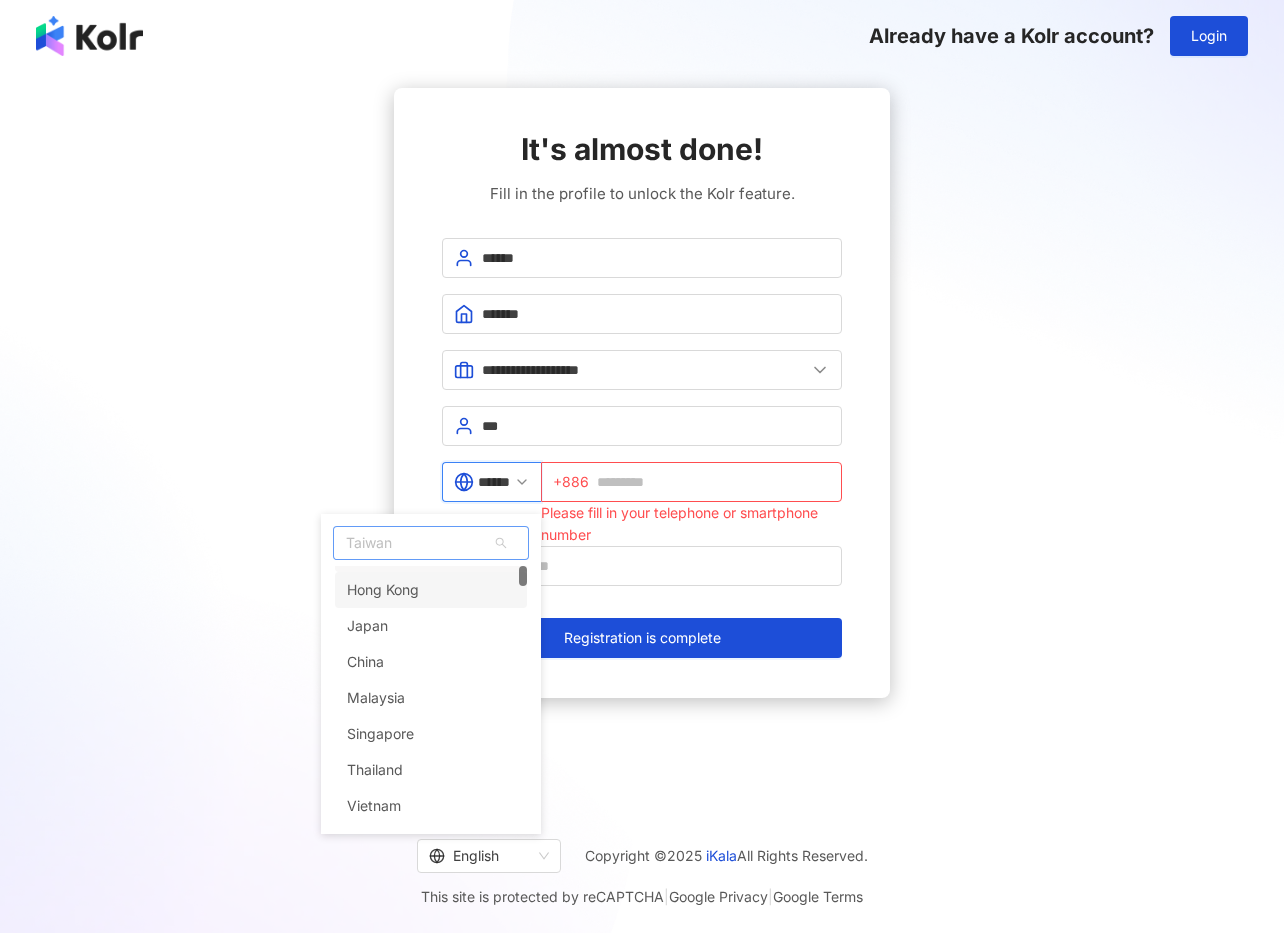 scroll, scrollTop: 33, scrollLeft: 0, axis: vertical 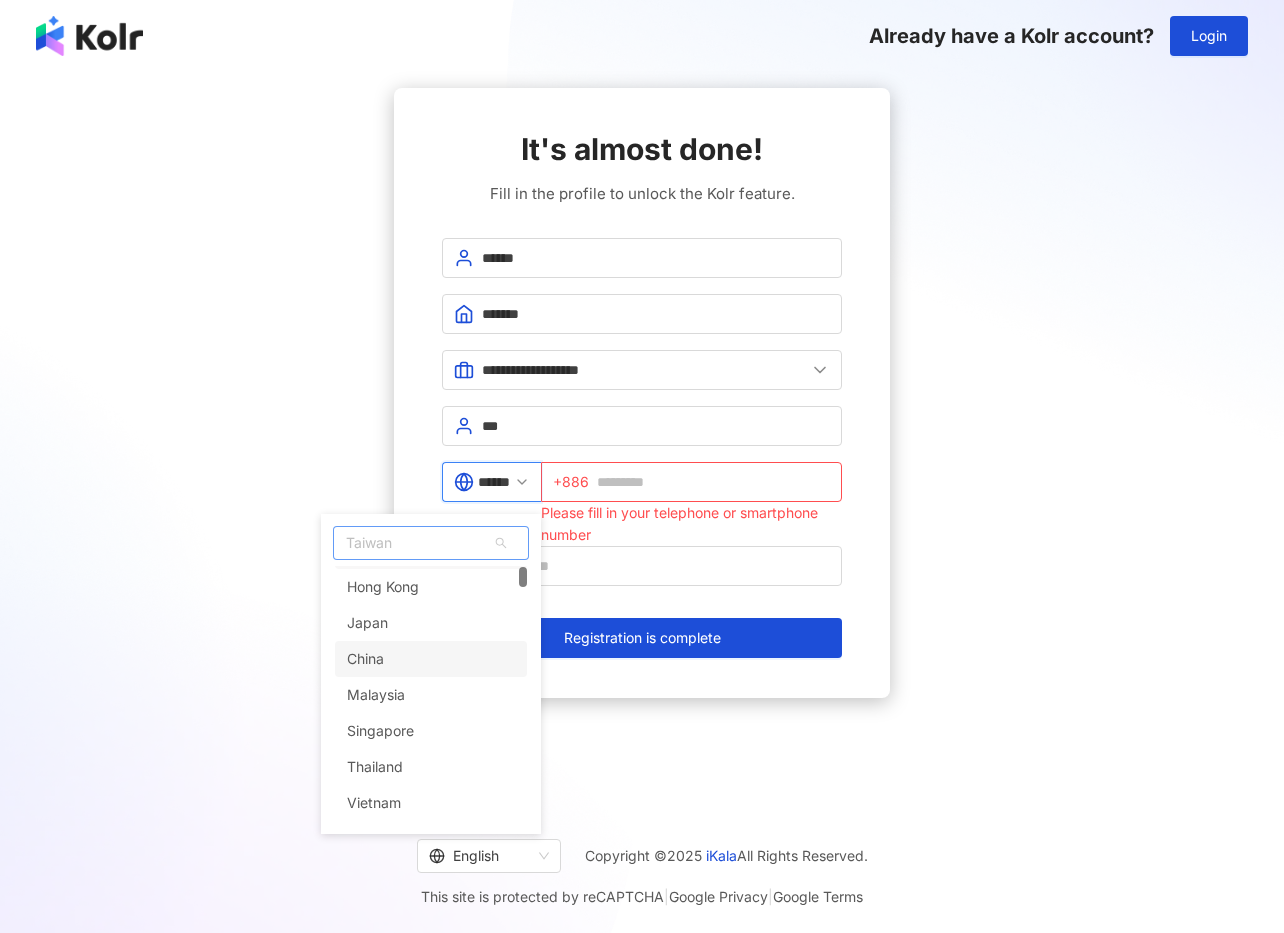 click on "China" at bounding box center (431, 659) 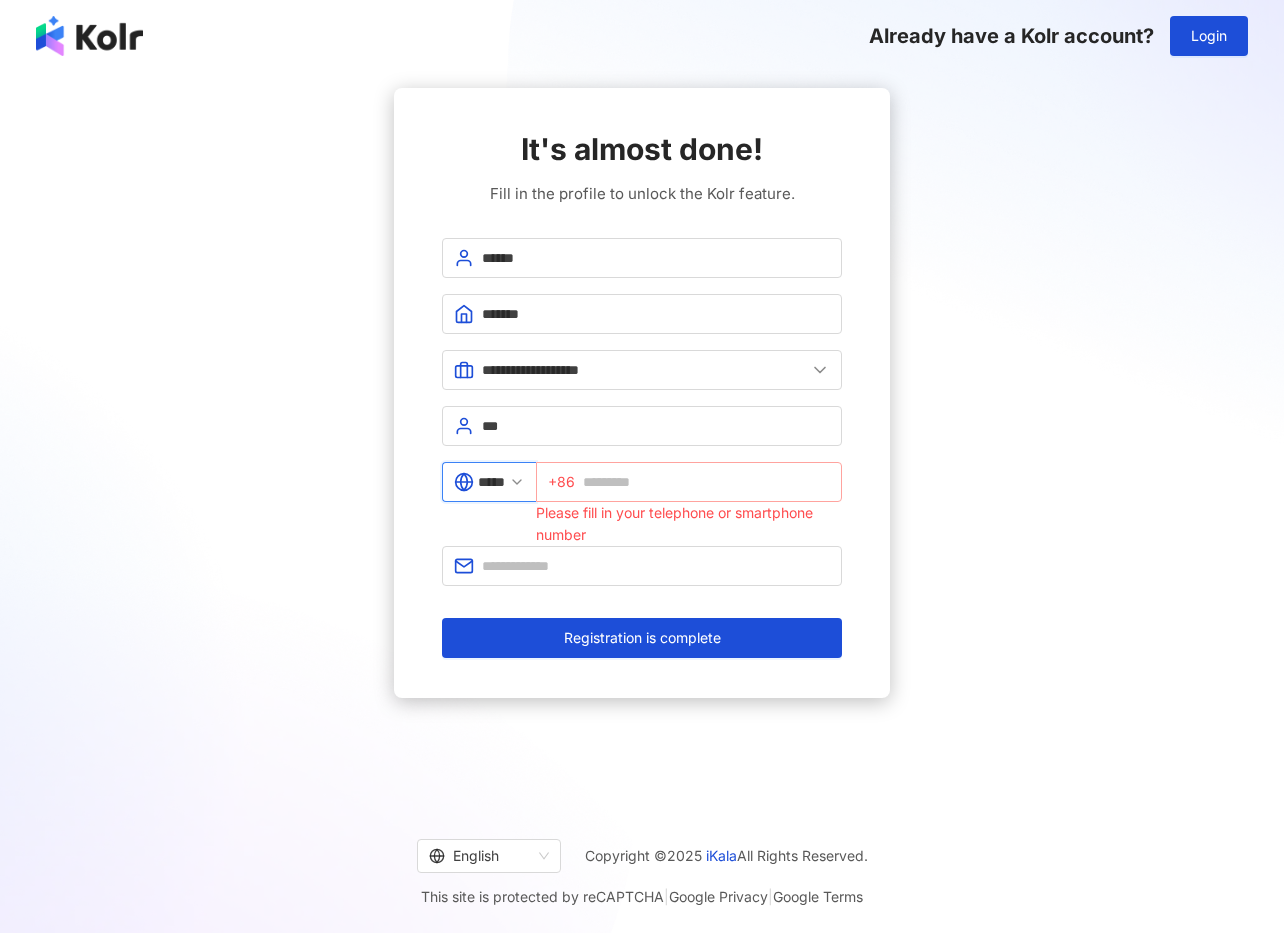 click on "+86" at bounding box center (689, 482) 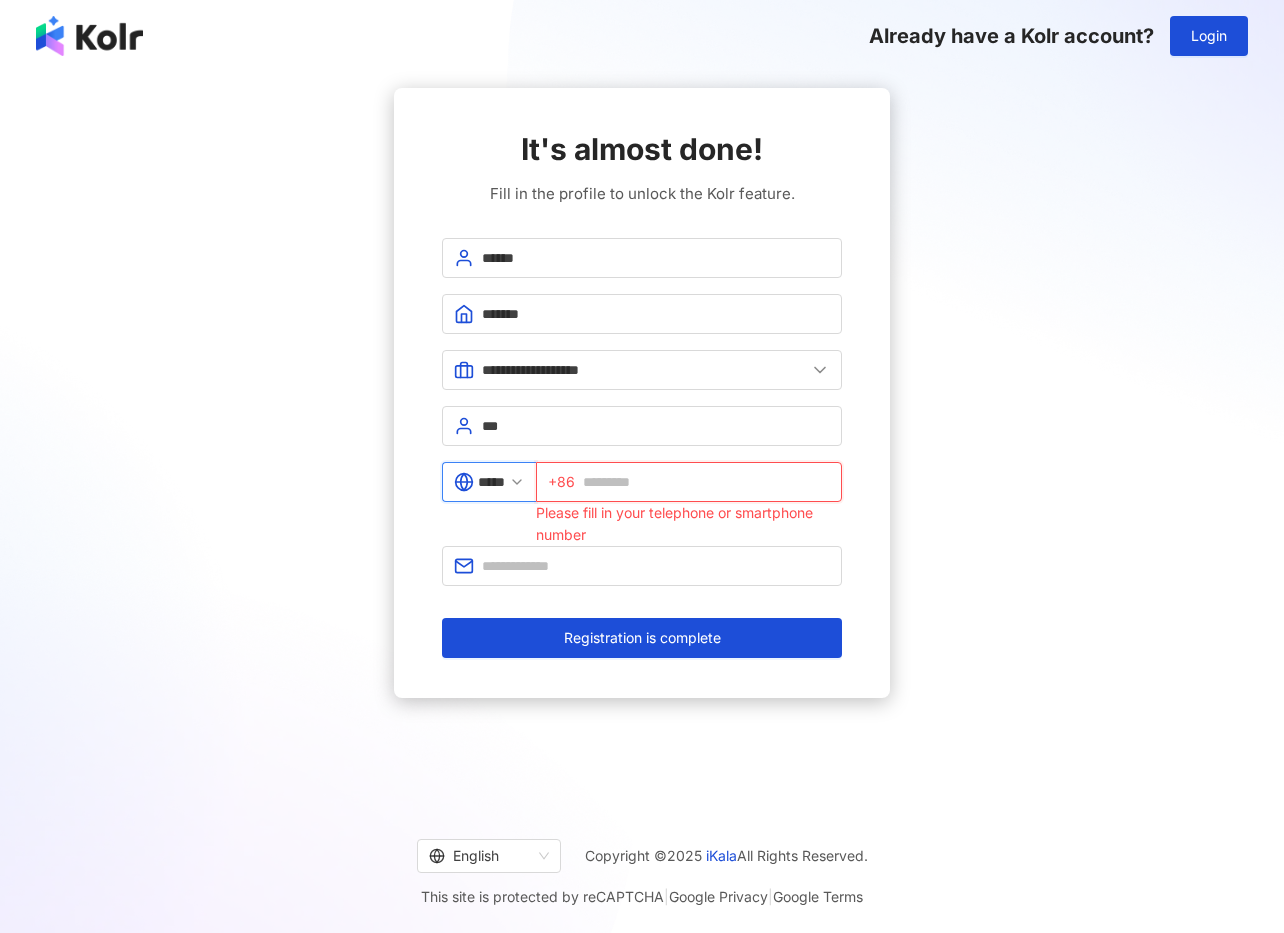 click at bounding box center (706, 482) 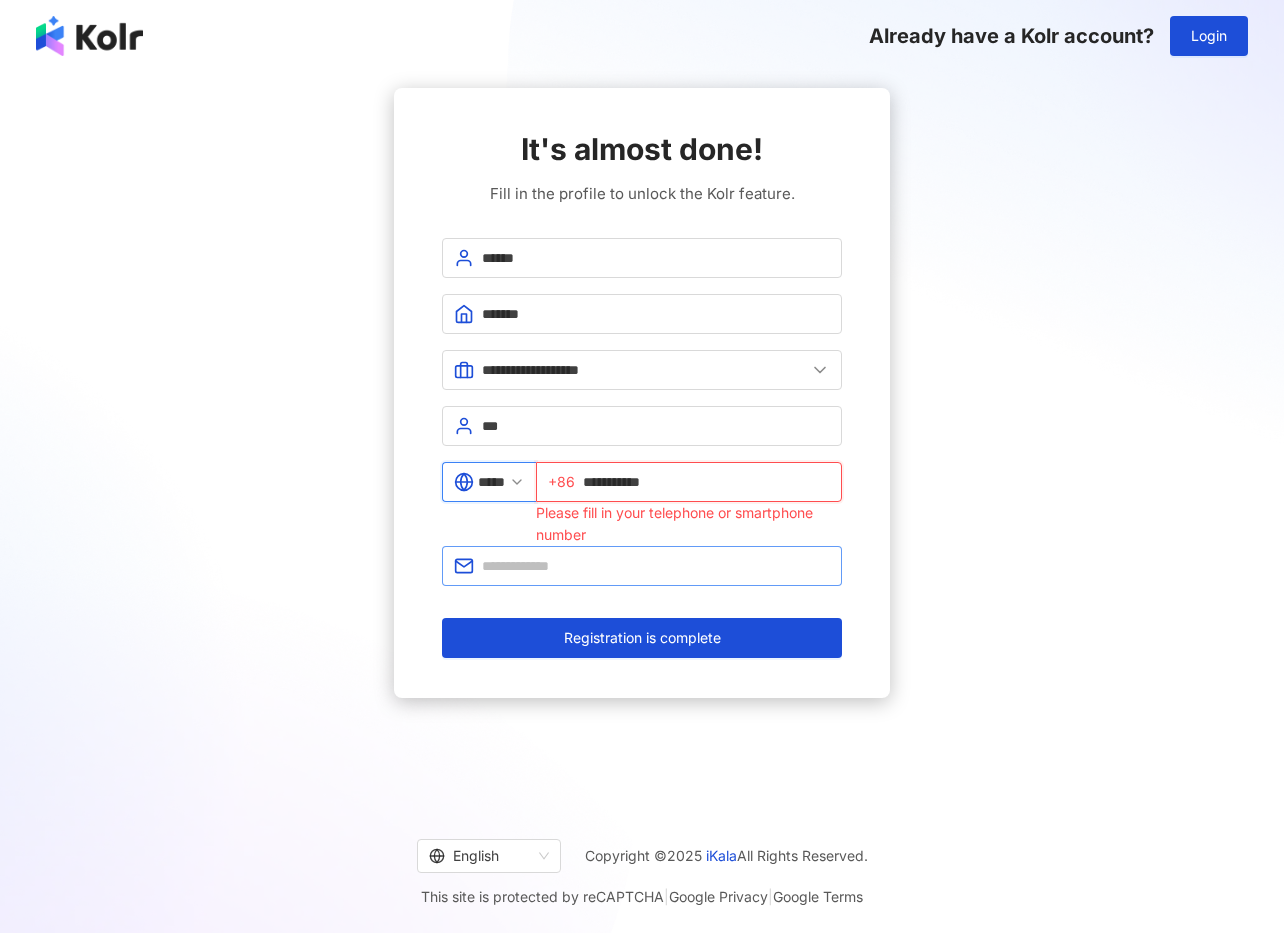 type on "**********" 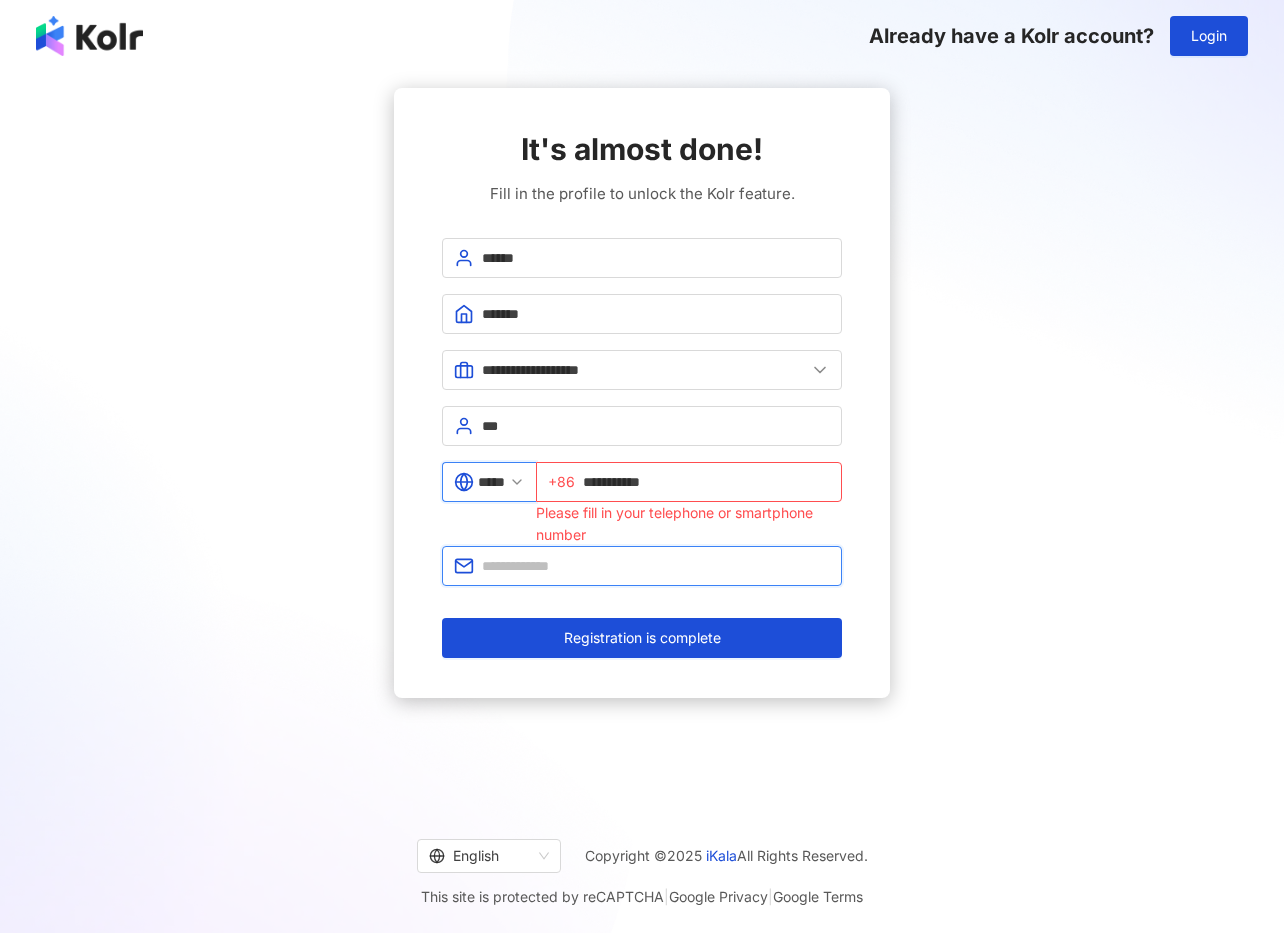 click at bounding box center (656, 566) 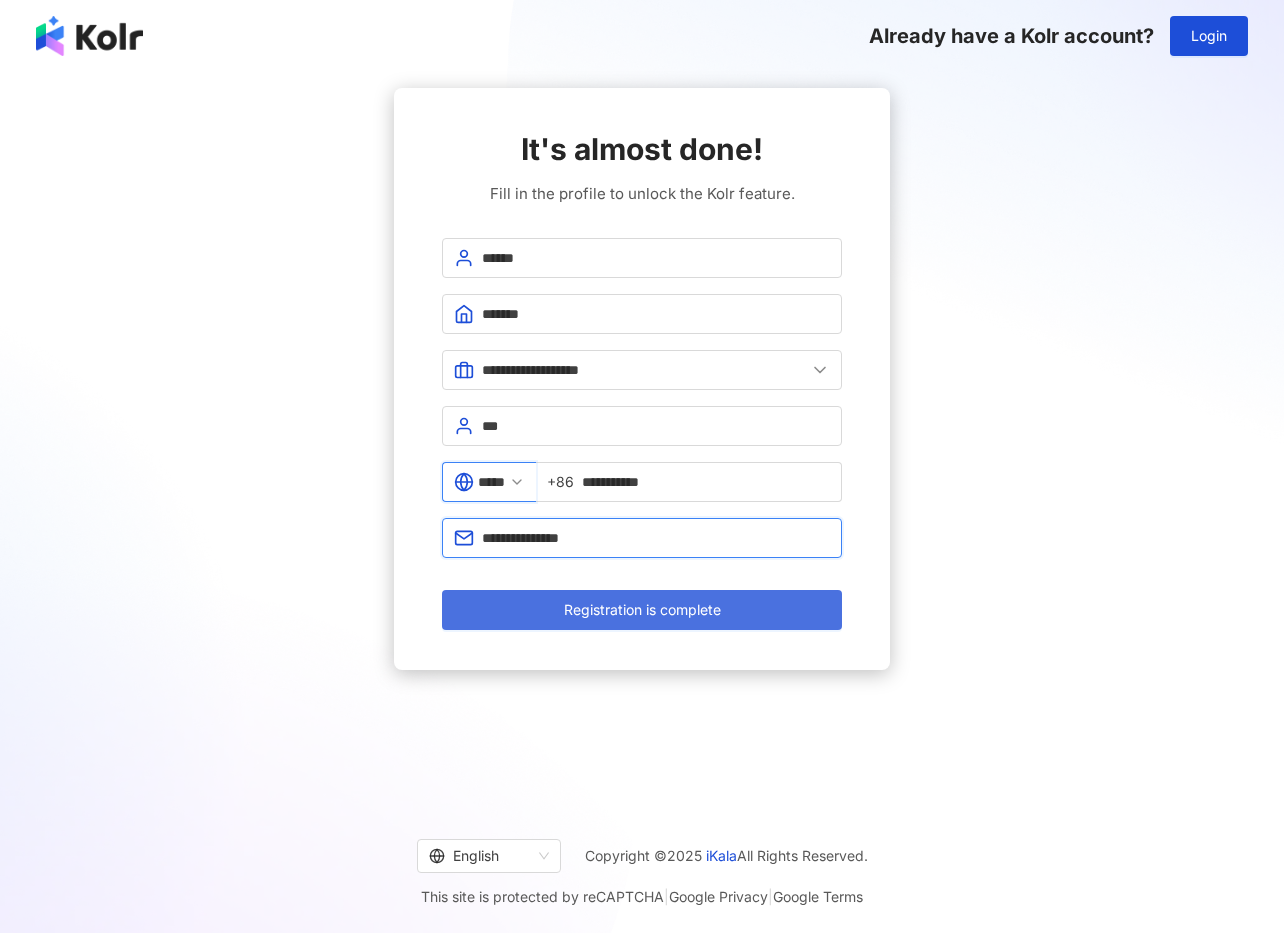 type on "**********" 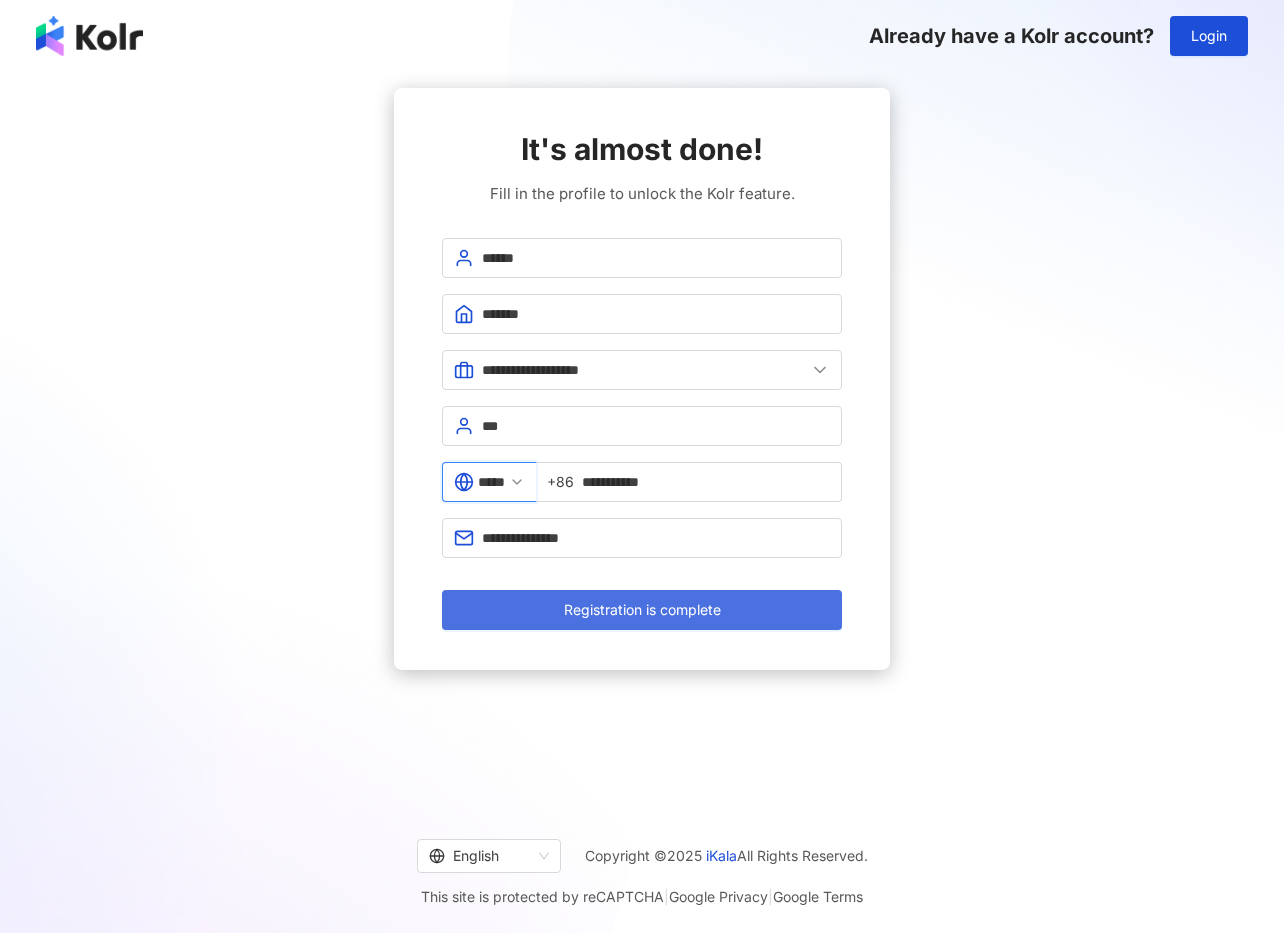 click on "Registration is complete" at bounding box center [642, 610] 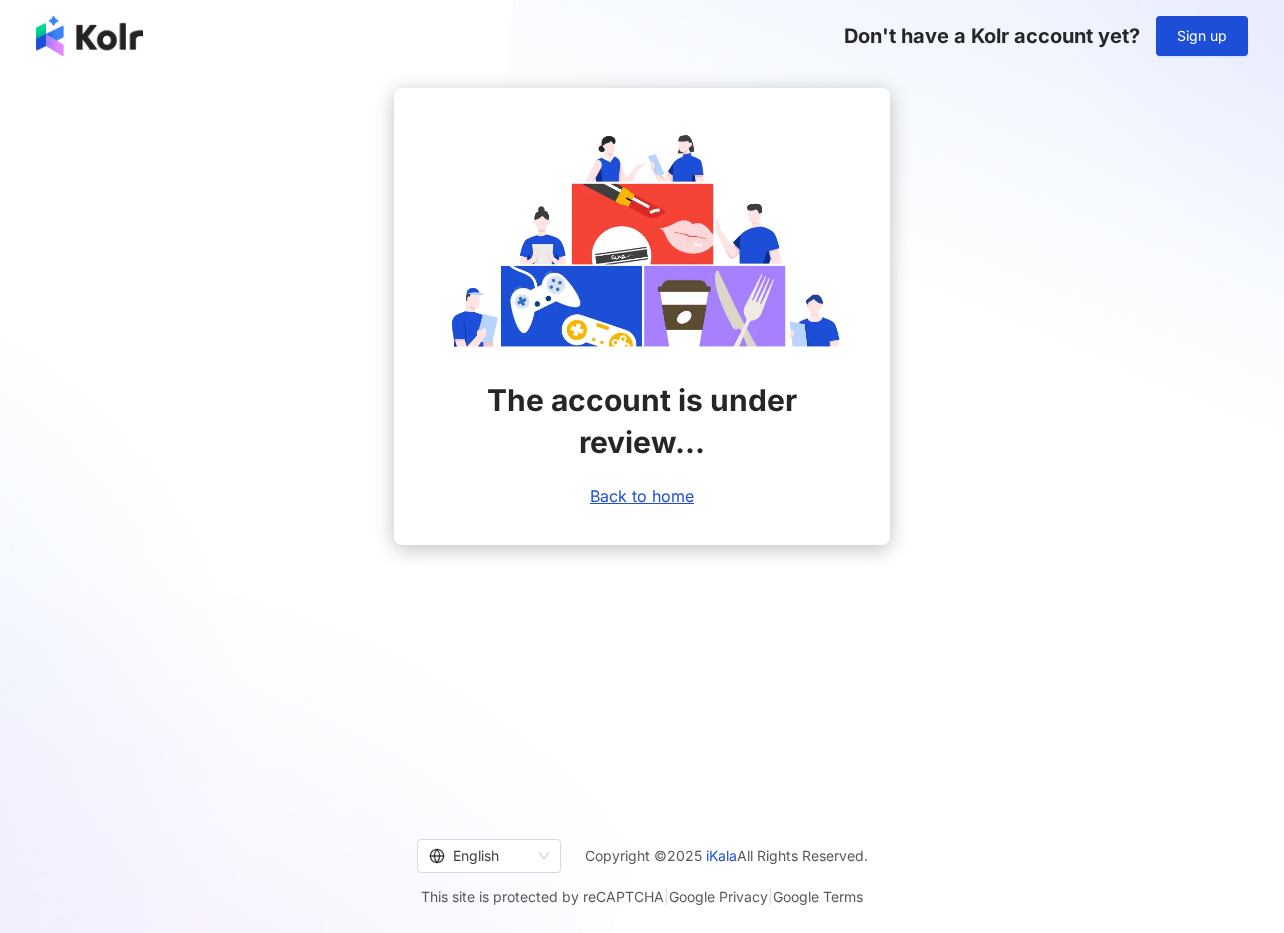 scroll, scrollTop: 0, scrollLeft: 0, axis: both 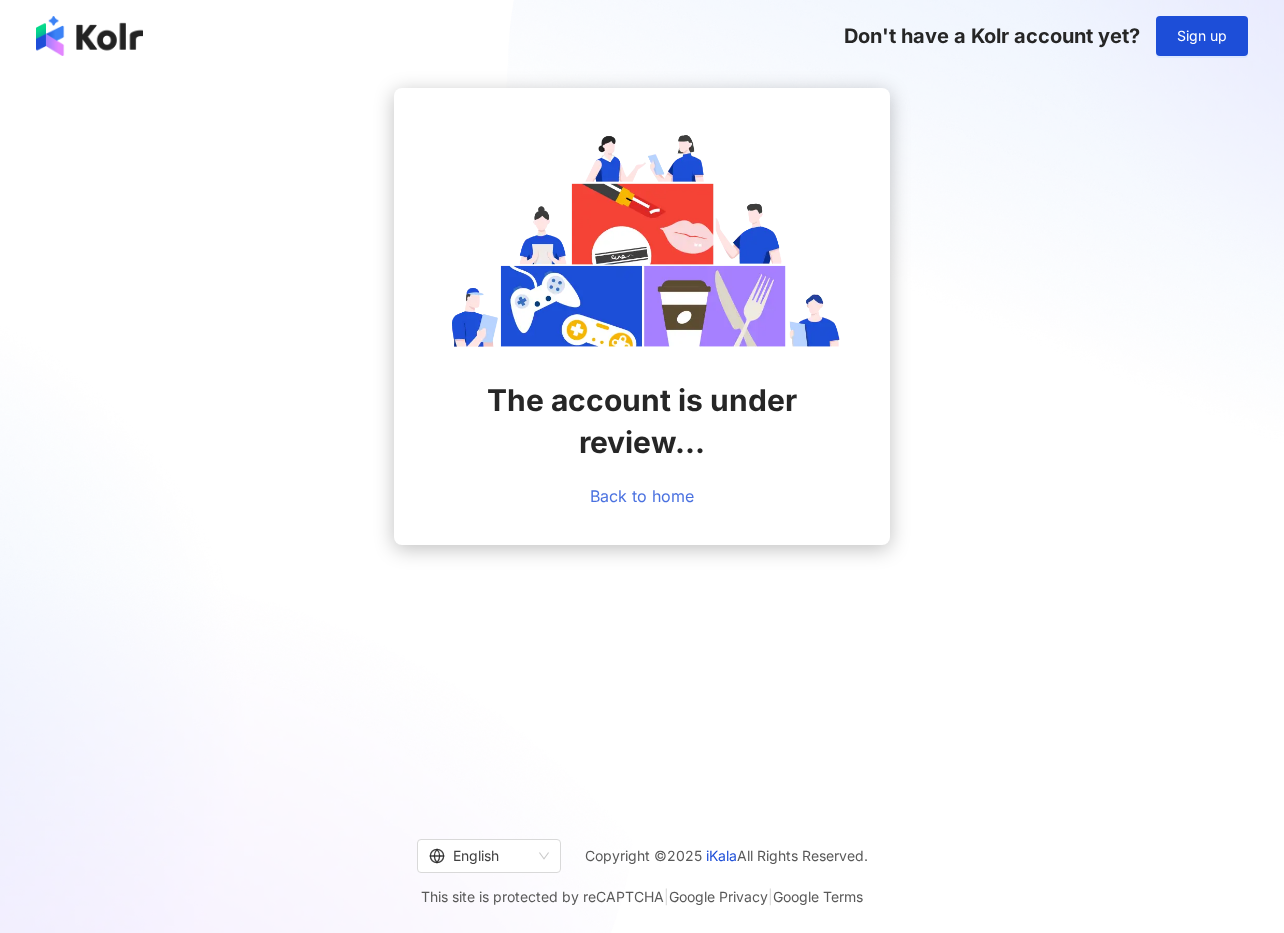 click on "Back to home" at bounding box center (642, 496) 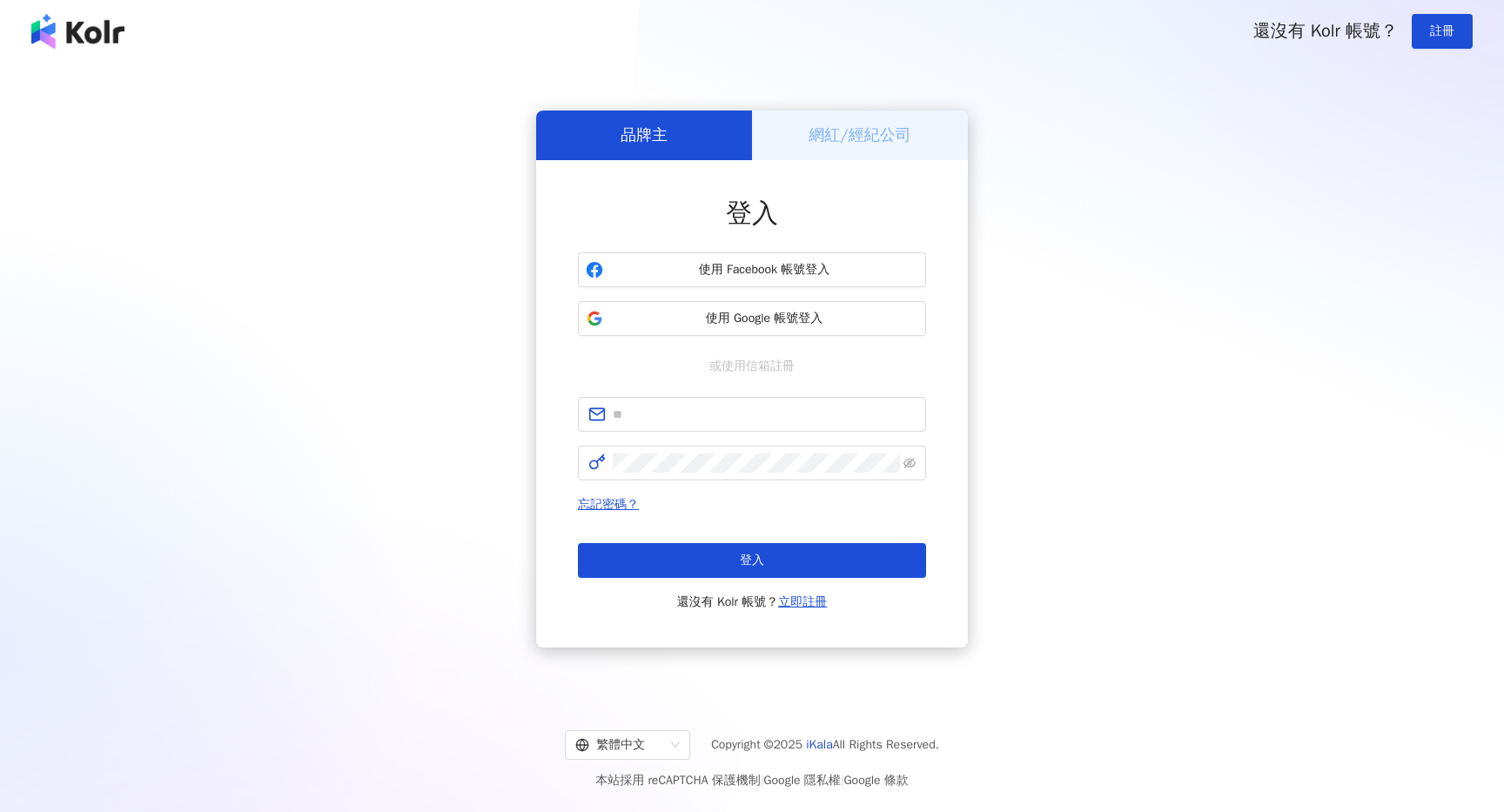 scroll, scrollTop: 0, scrollLeft: 0, axis: both 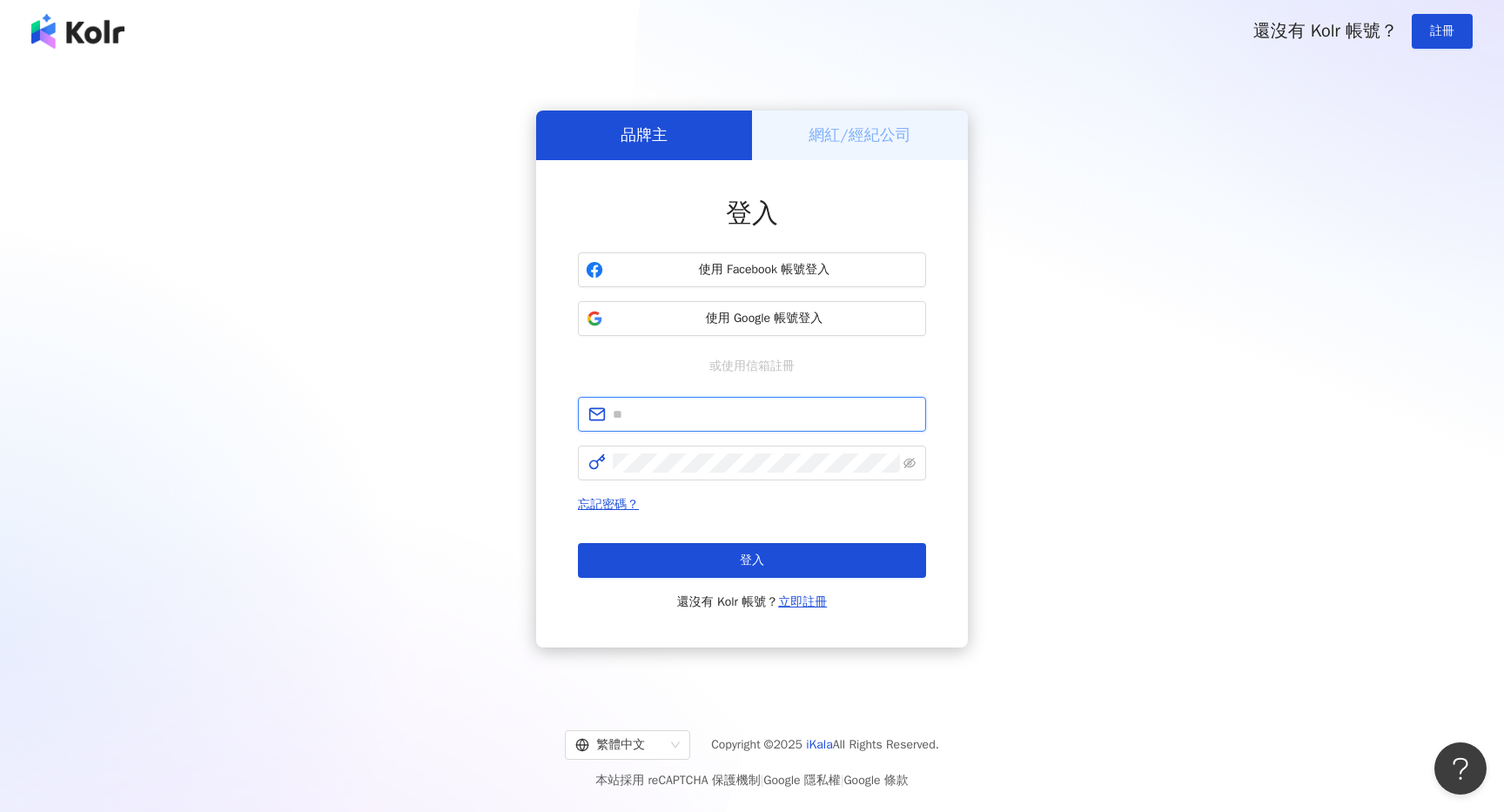 click at bounding box center (764, 414) 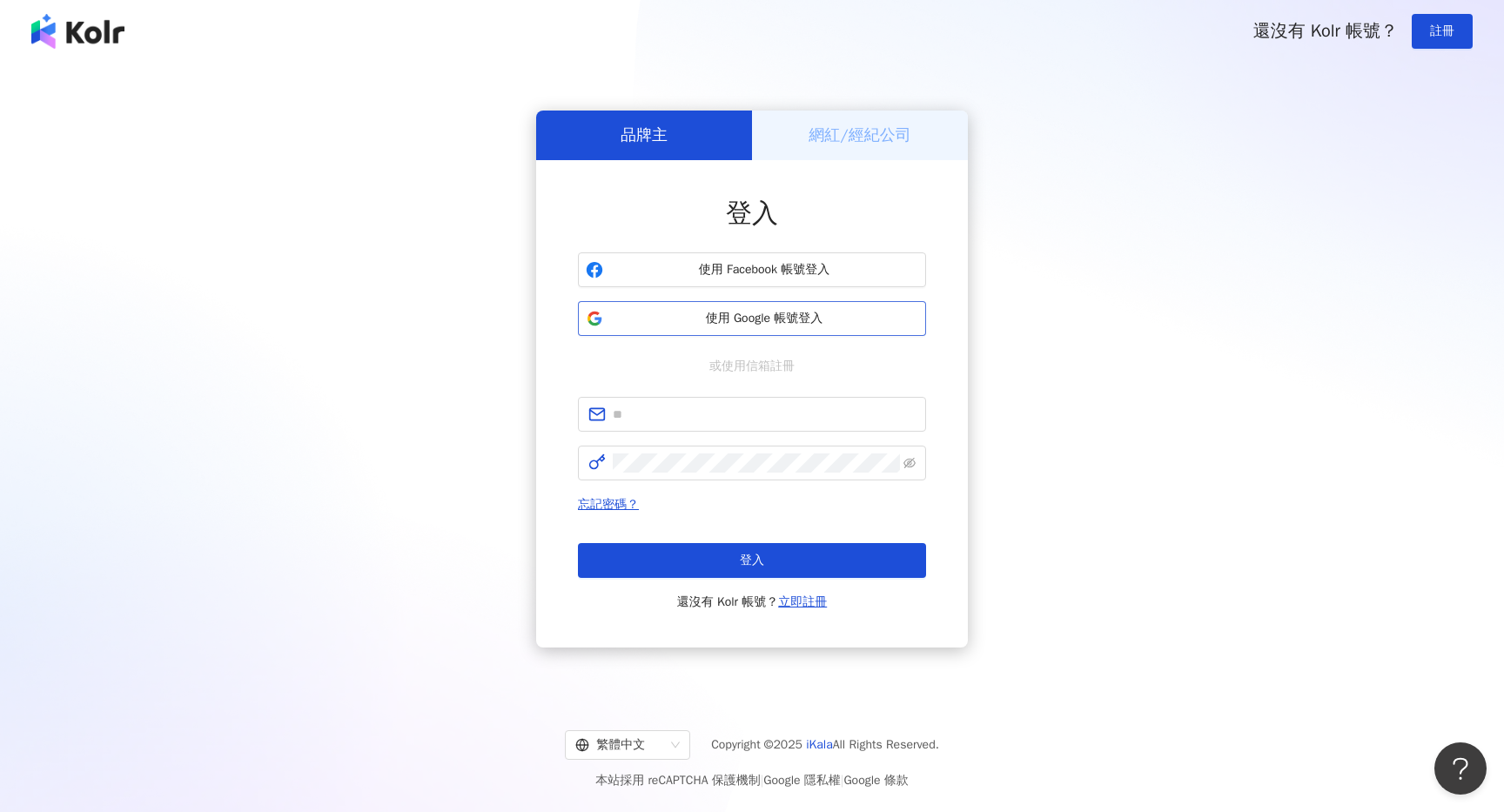 click on "使用 Google 帳號登入" at bounding box center (764, 319) 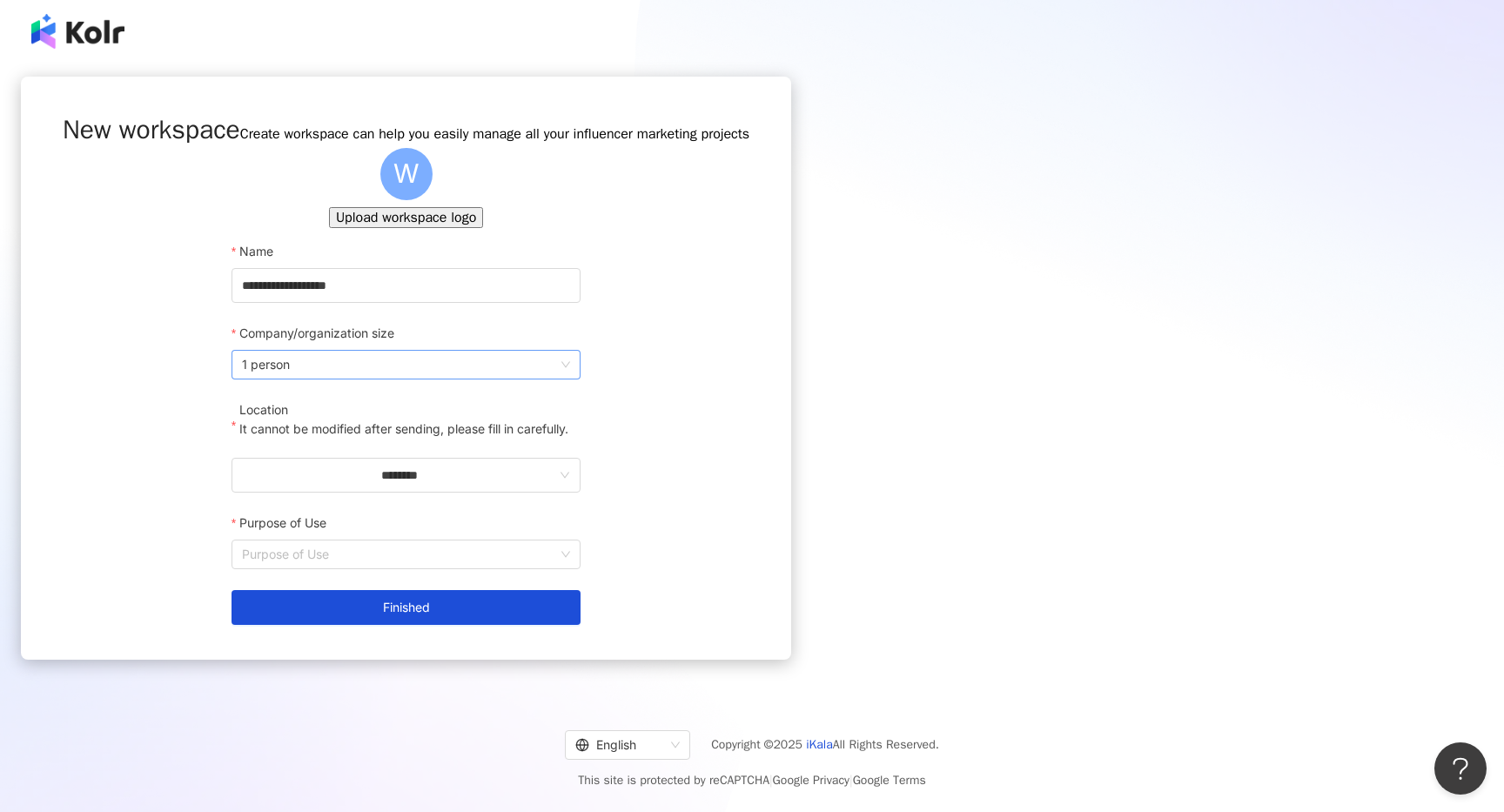 click on "1 person" at bounding box center (406, 365) 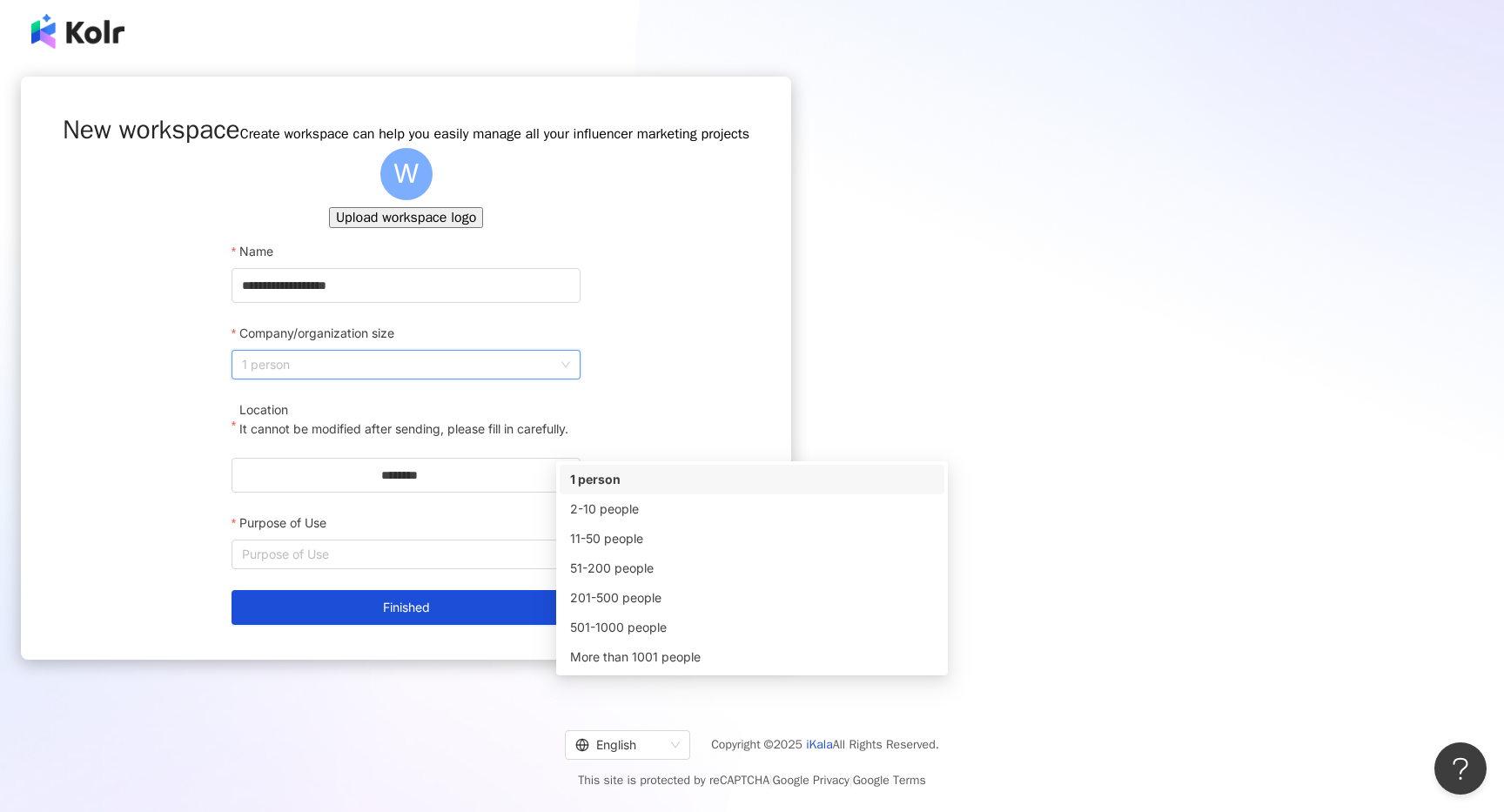 click on "**********" at bounding box center (406, 379) 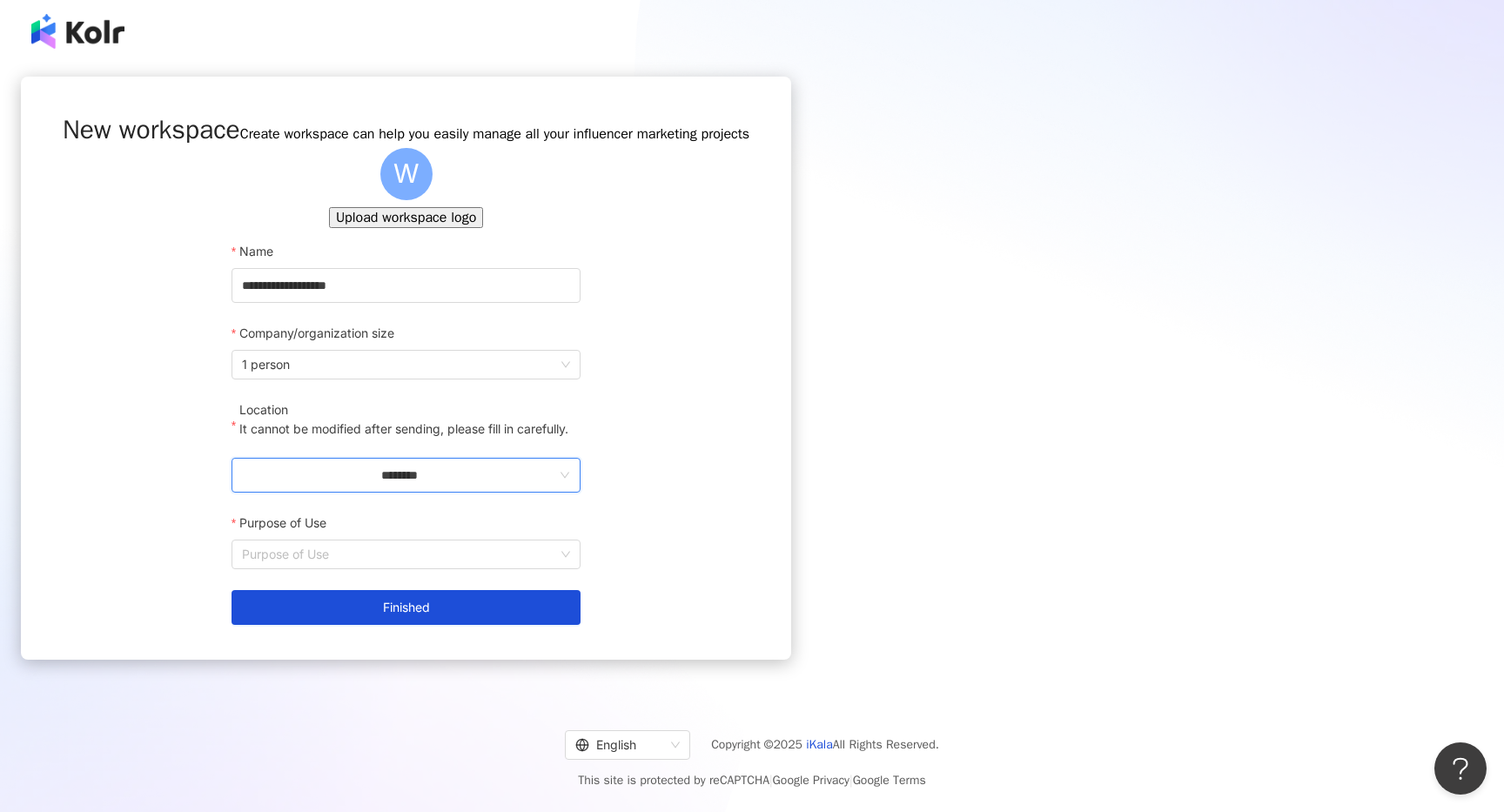 click on "********" at bounding box center (399, 475) 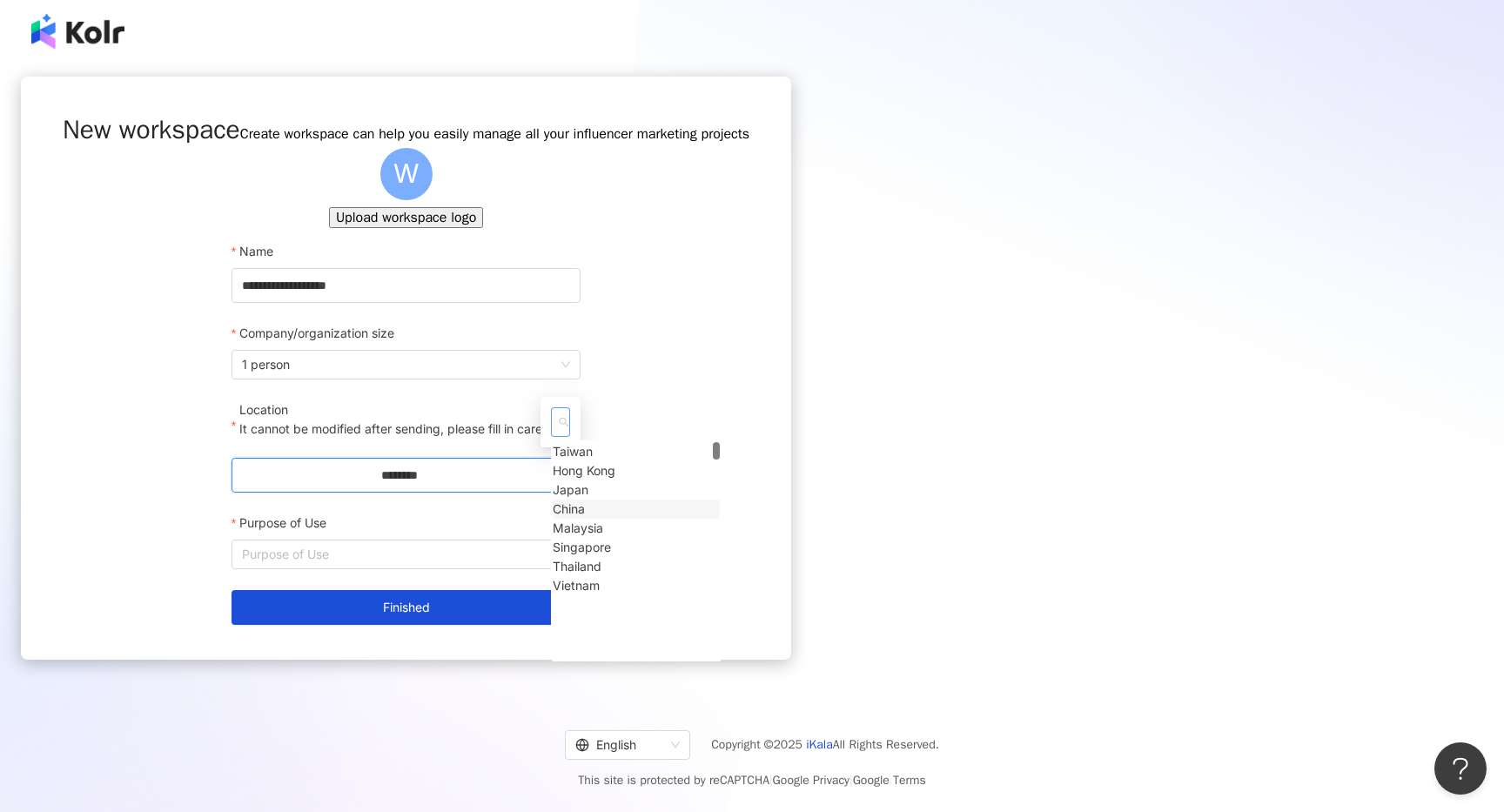 click on "China" at bounding box center [568, 509] 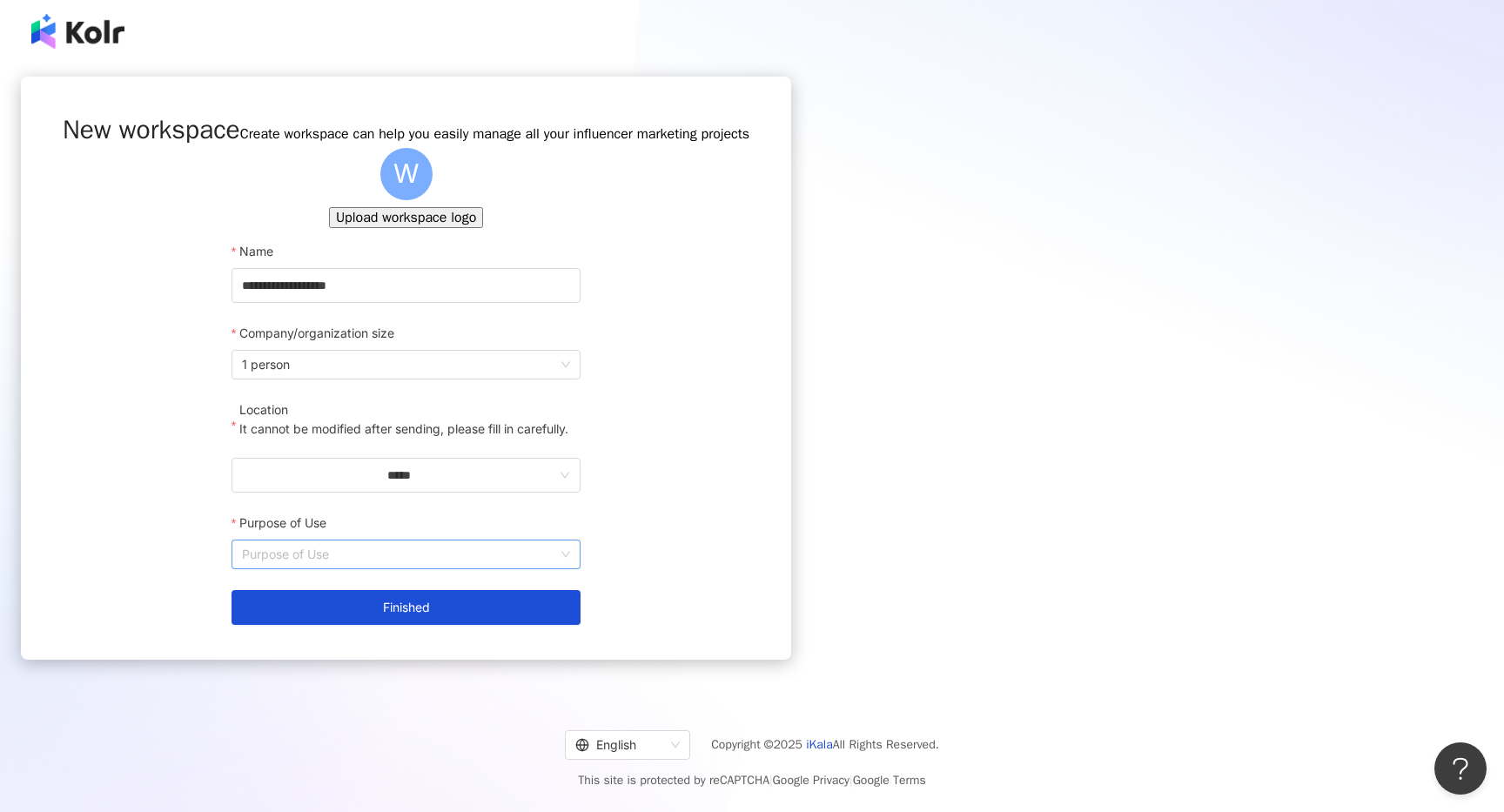 click on "Purpose of Use" at bounding box center (406, 554) 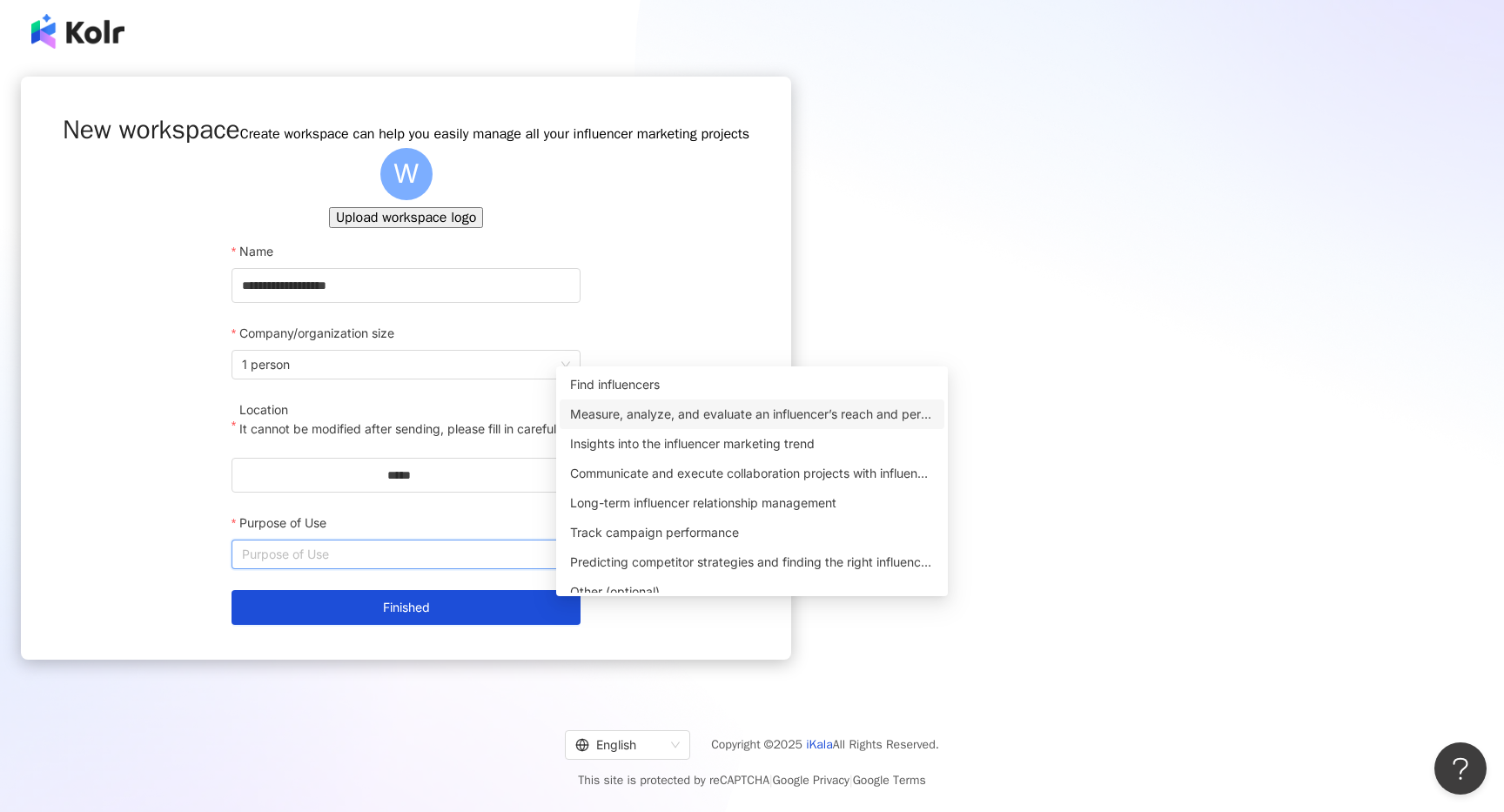 click on "Measure, analyze, and evaluate an influencer’s reach and performance on social media" at bounding box center [752, 414] 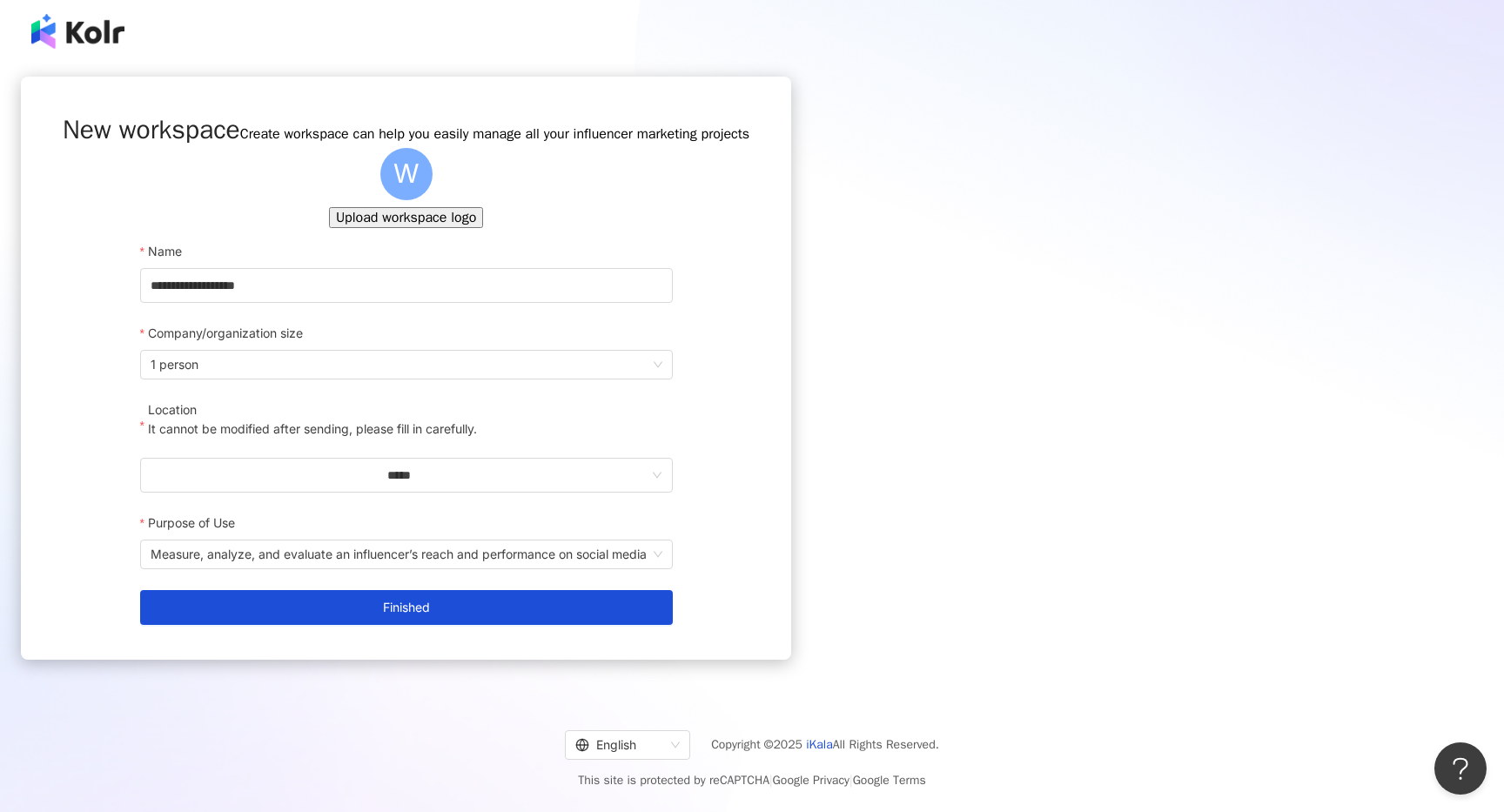 scroll, scrollTop: 80, scrollLeft: 0, axis: vertical 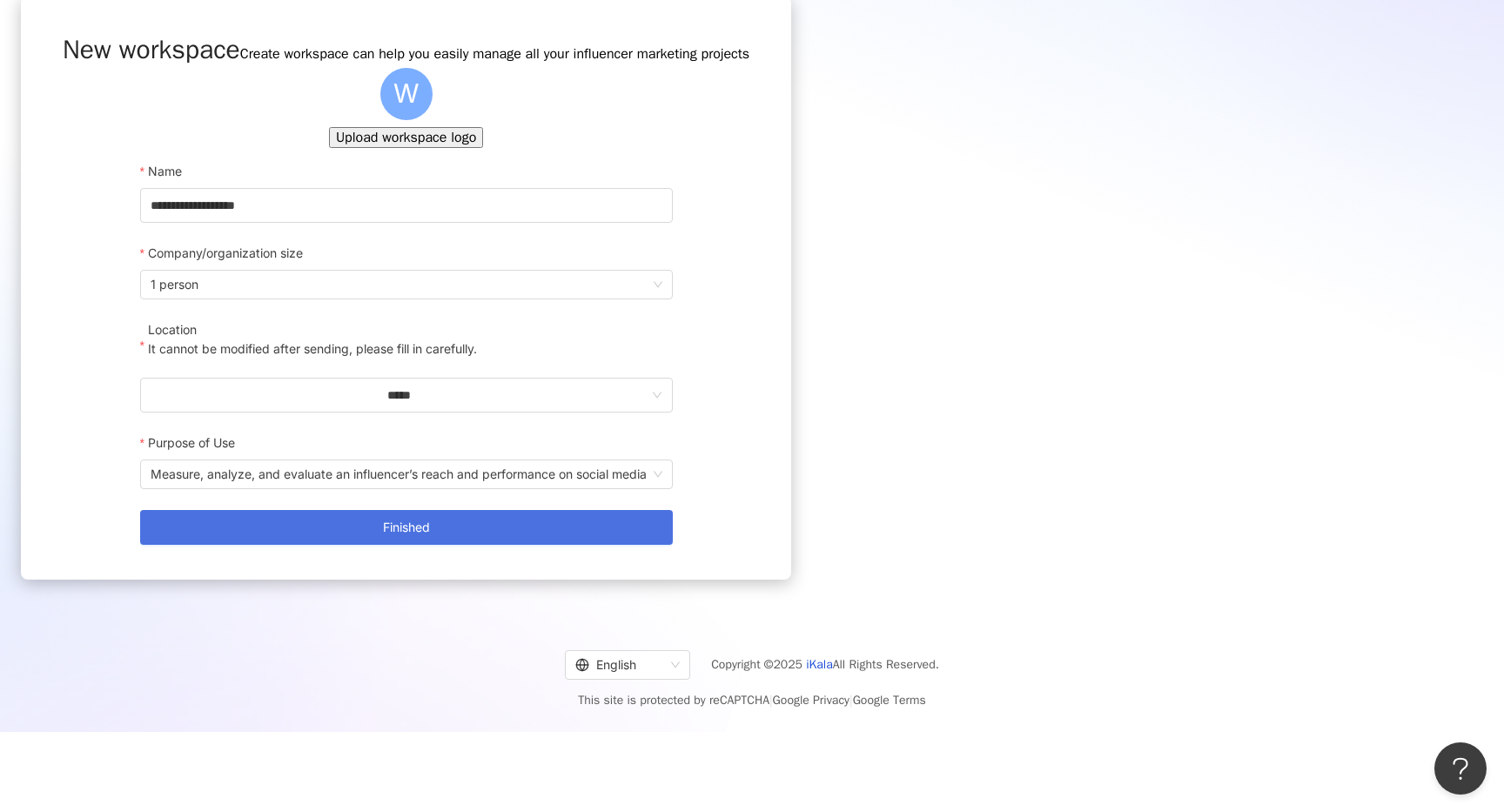 click on "Finished" at bounding box center [406, 527] 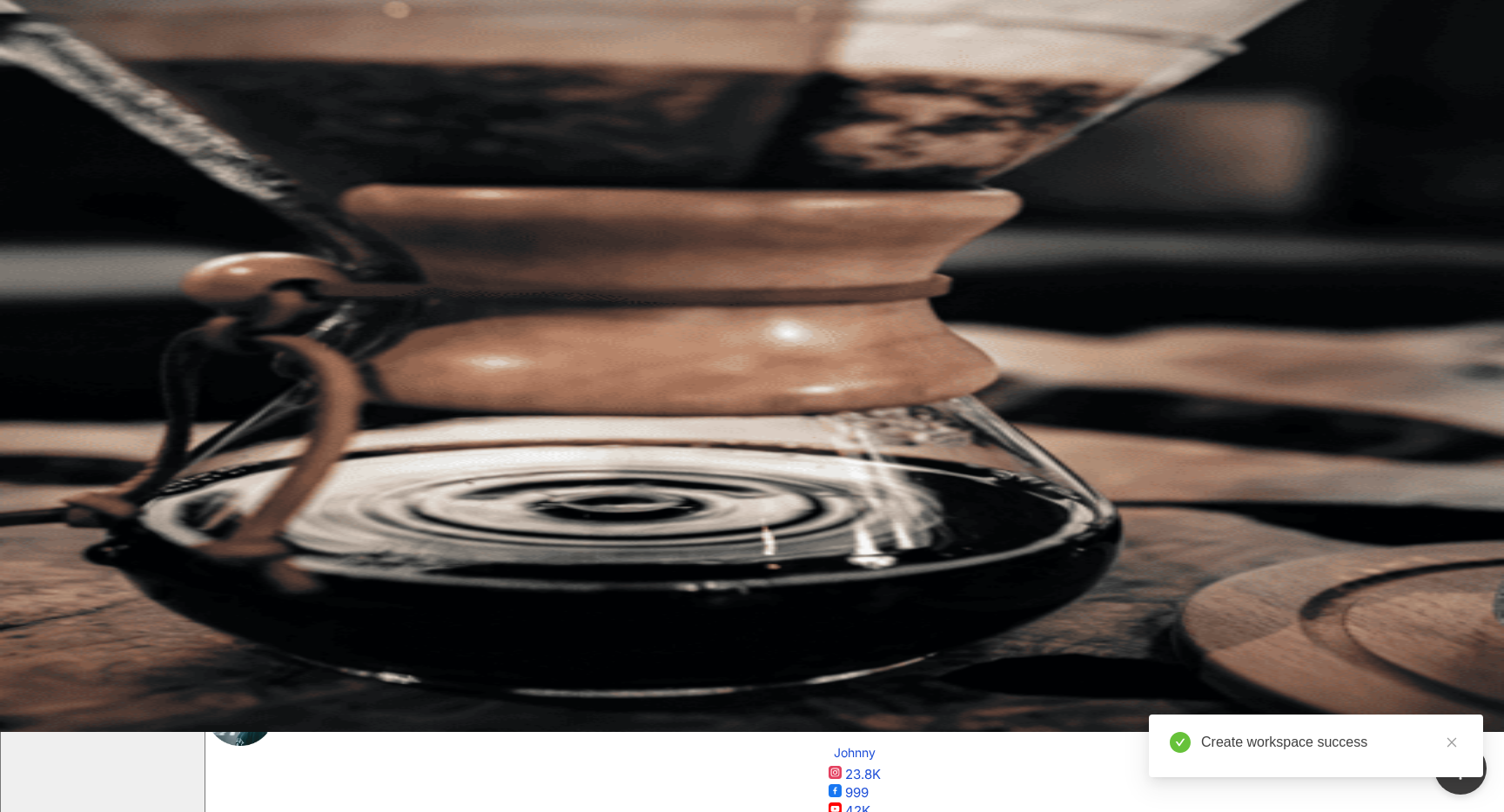 scroll, scrollTop: 0, scrollLeft: 0, axis: both 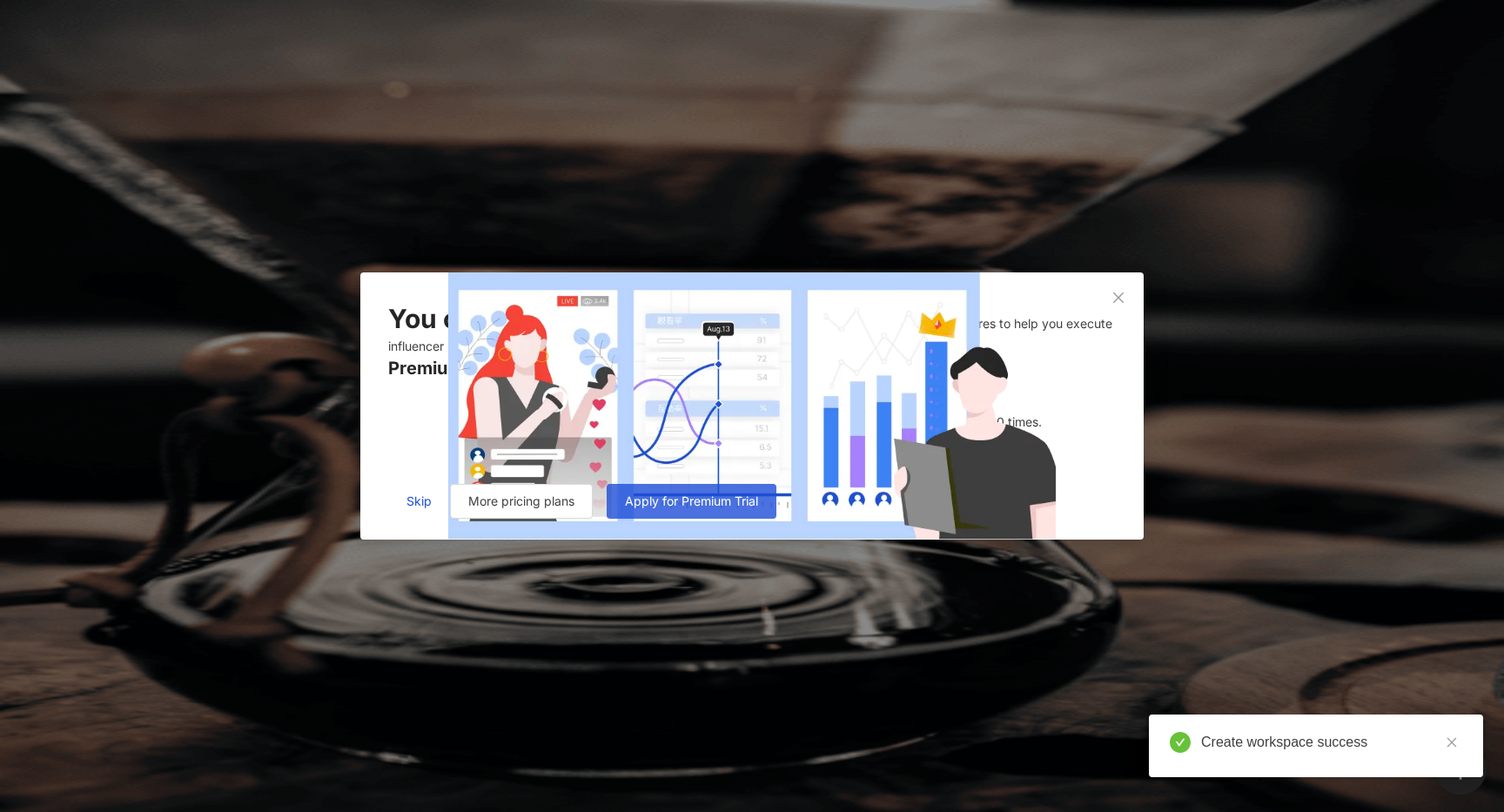 click on "Apply for Premium Trial" at bounding box center (691, 501) 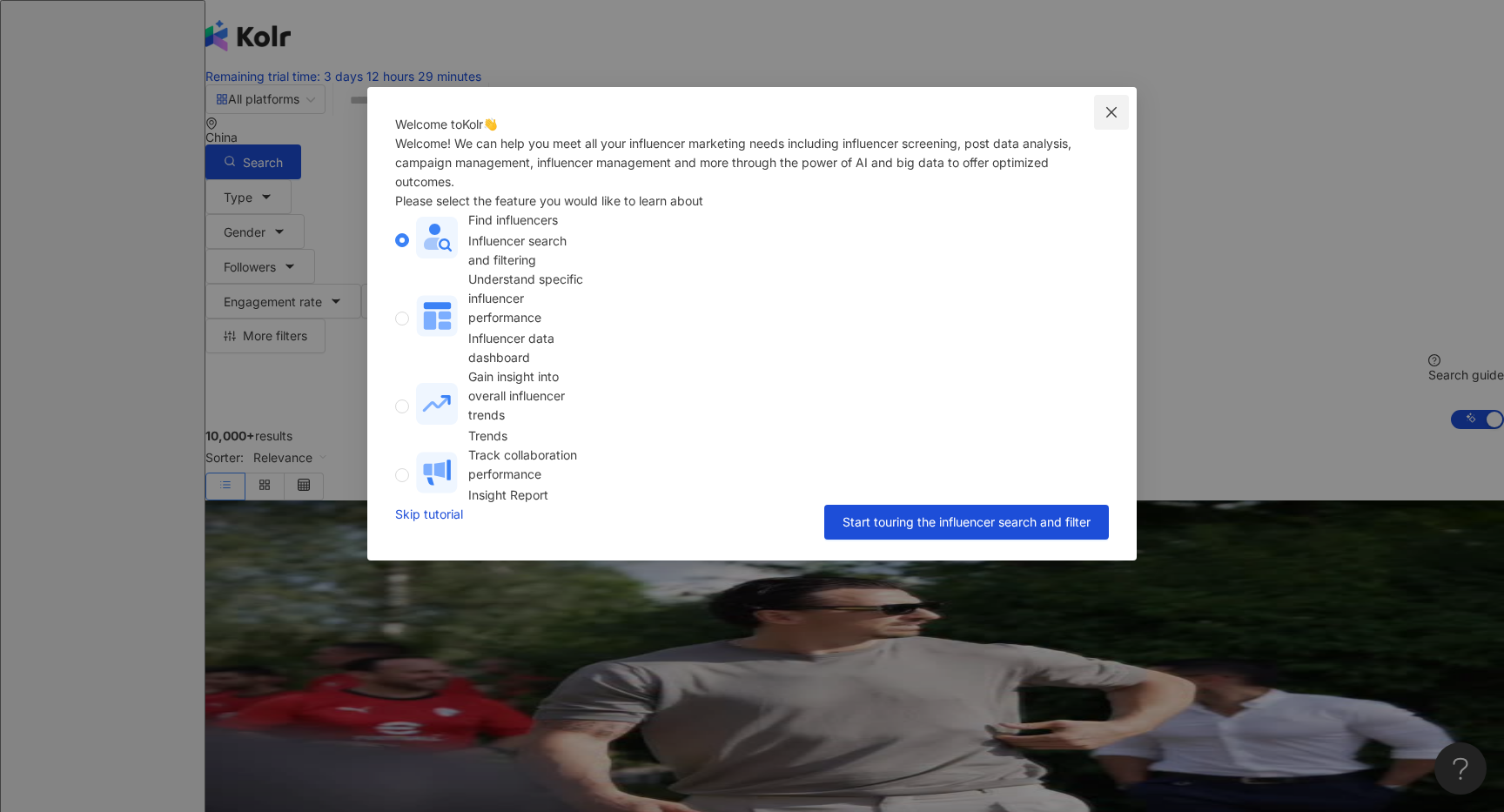 click 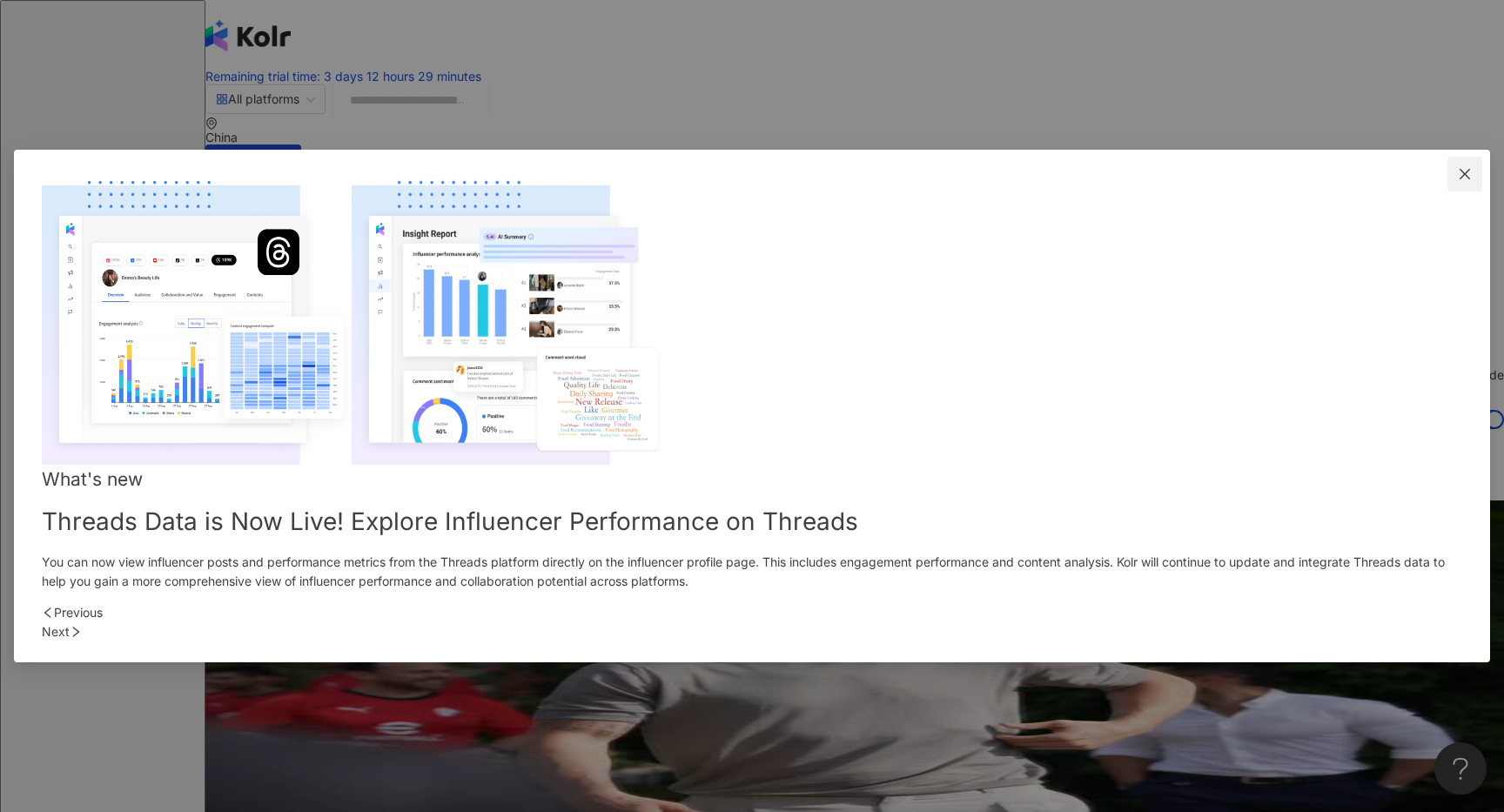 click at bounding box center (1465, 174) 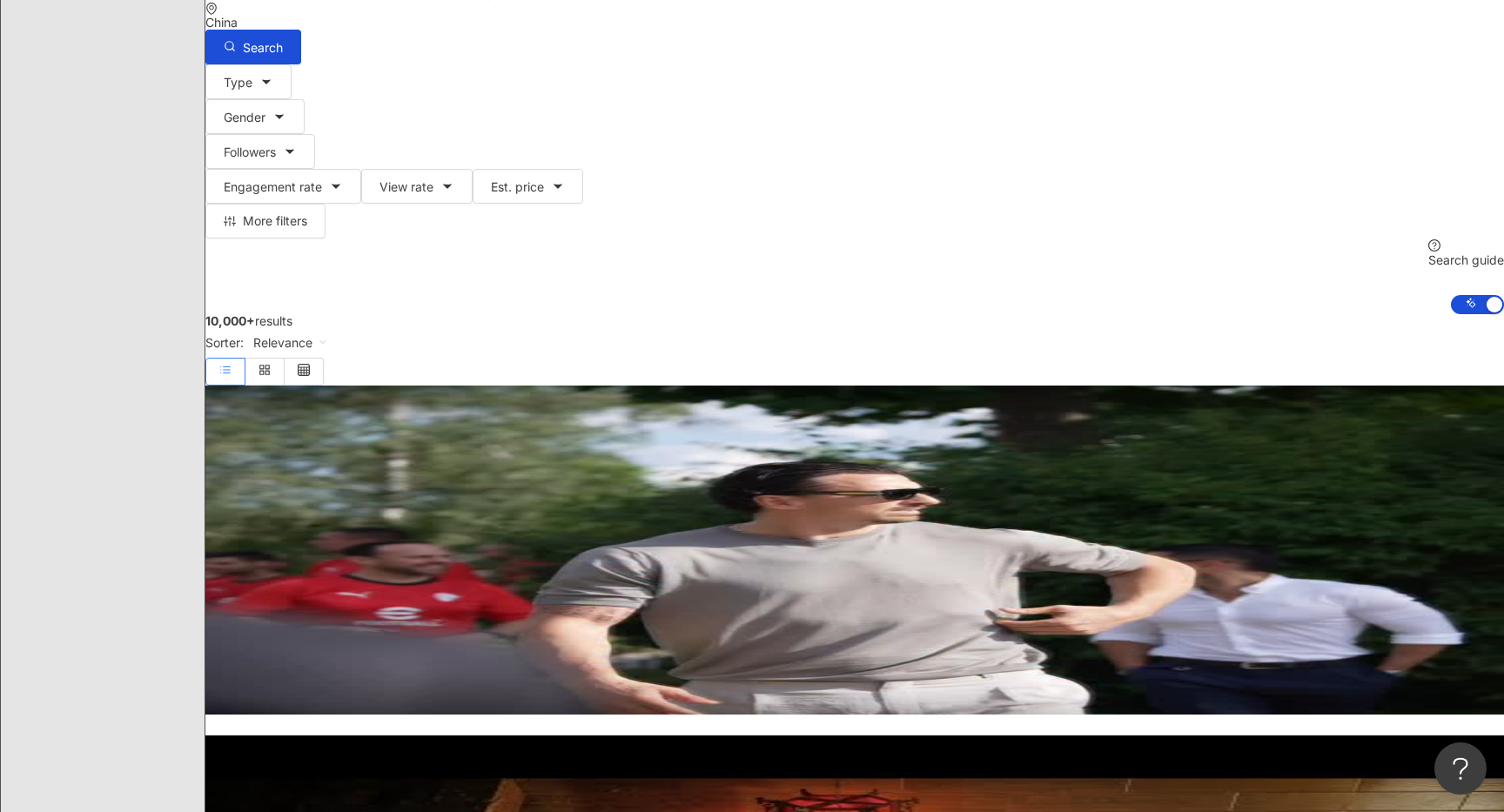 scroll, scrollTop: 0, scrollLeft: 0, axis: both 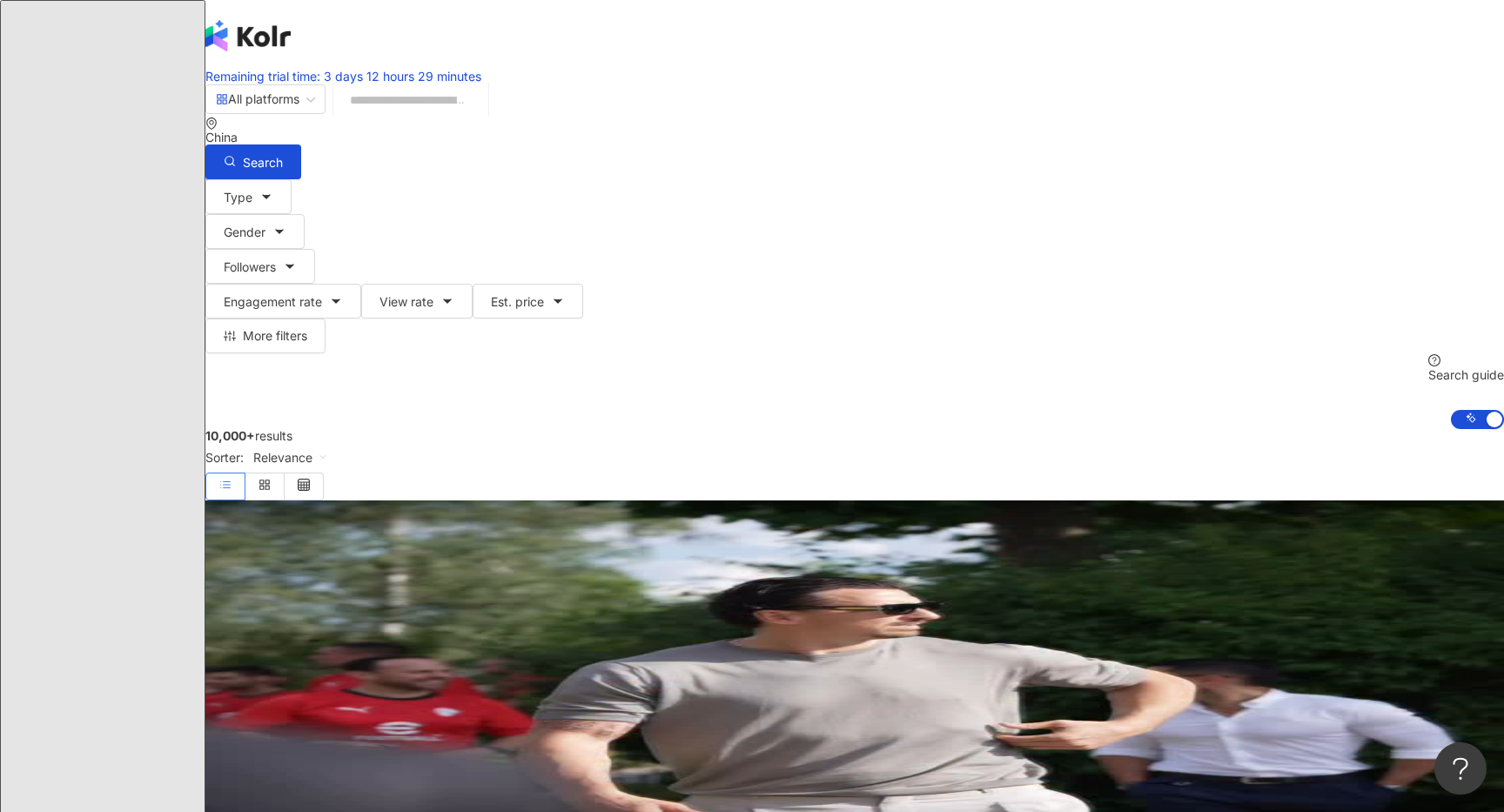 click on "Directory" at bounding box center (103, 2585) 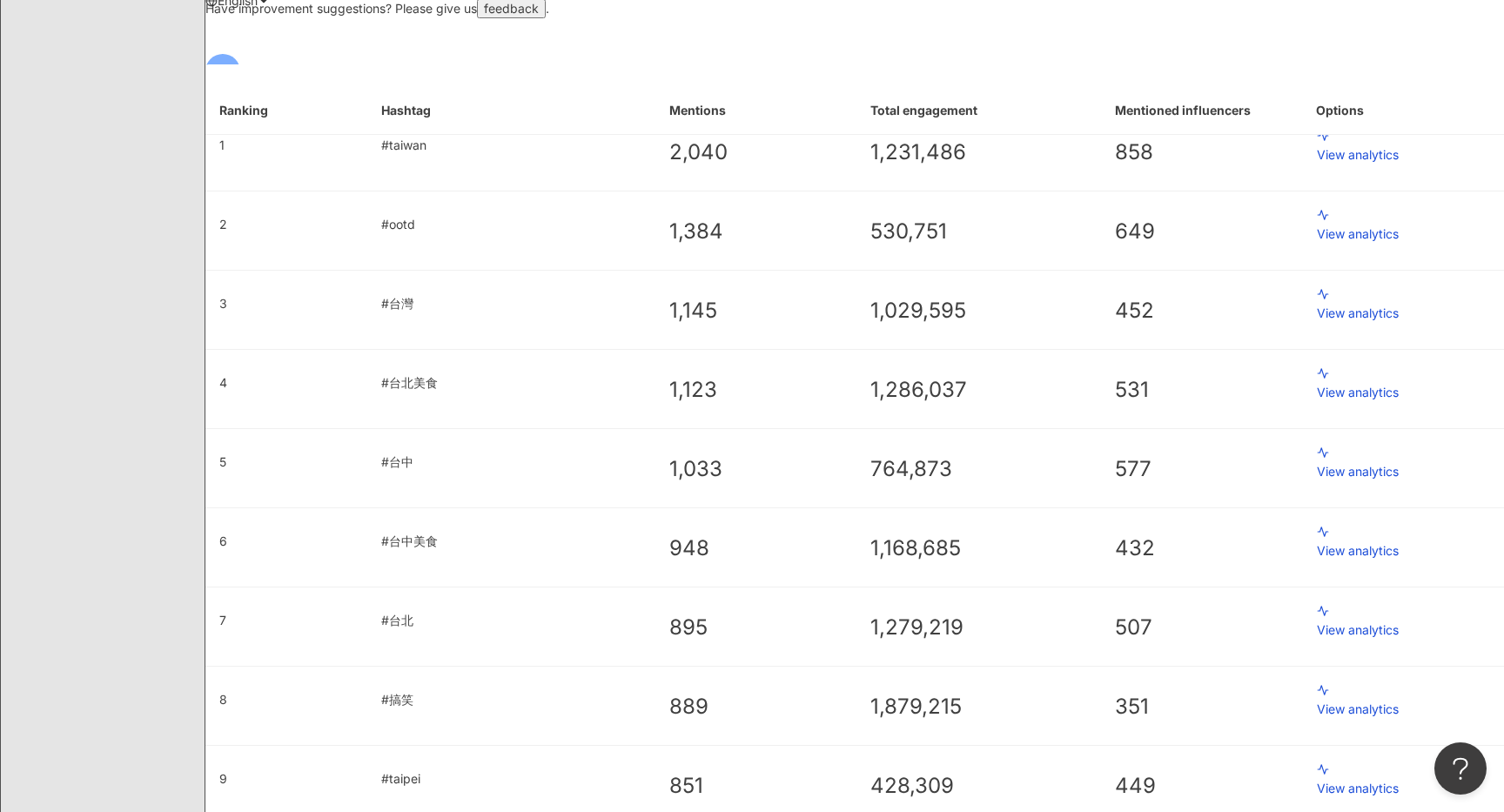 scroll, scrollTop: 0, scrollLeft: 0, axis: both 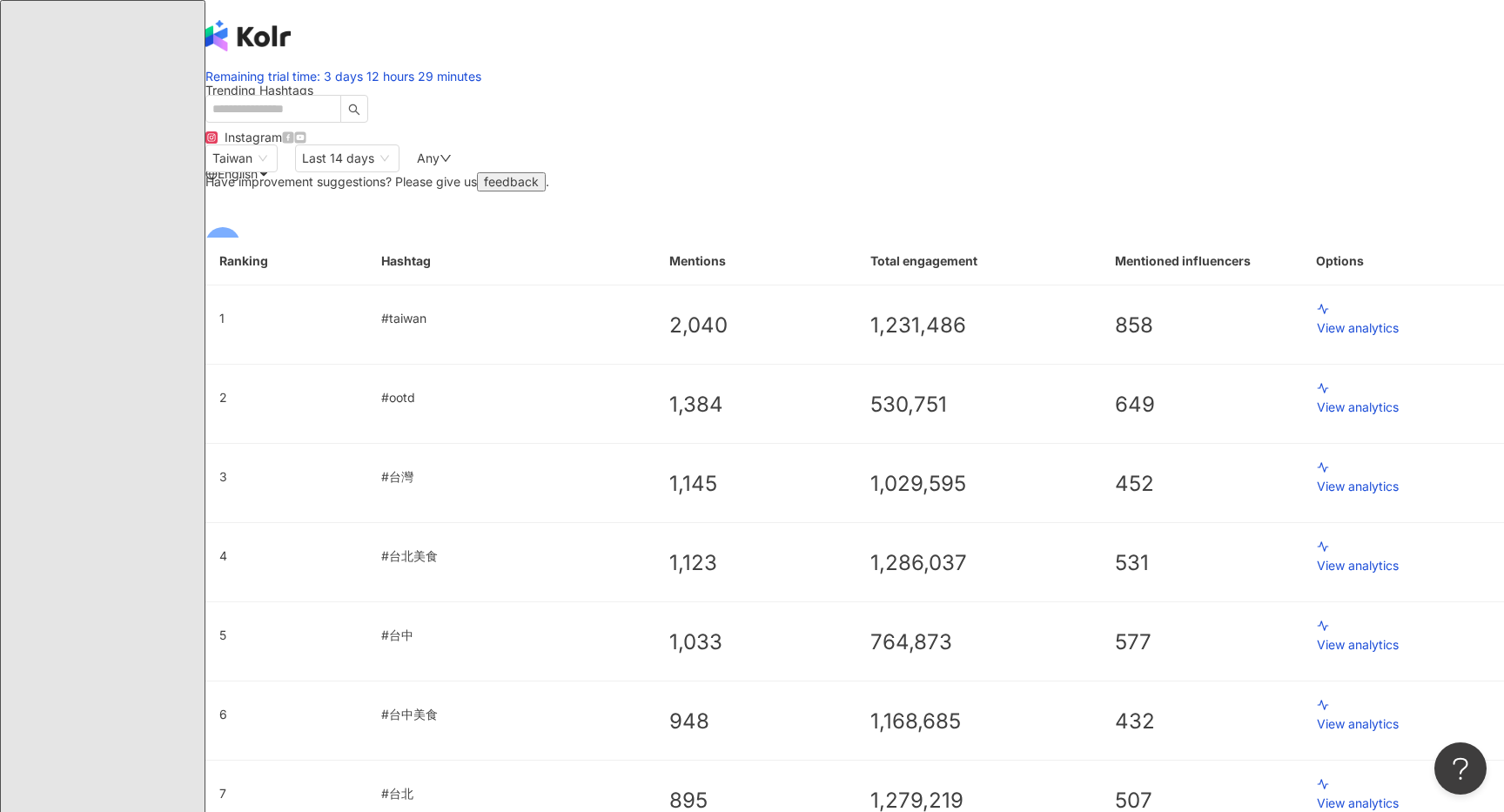click 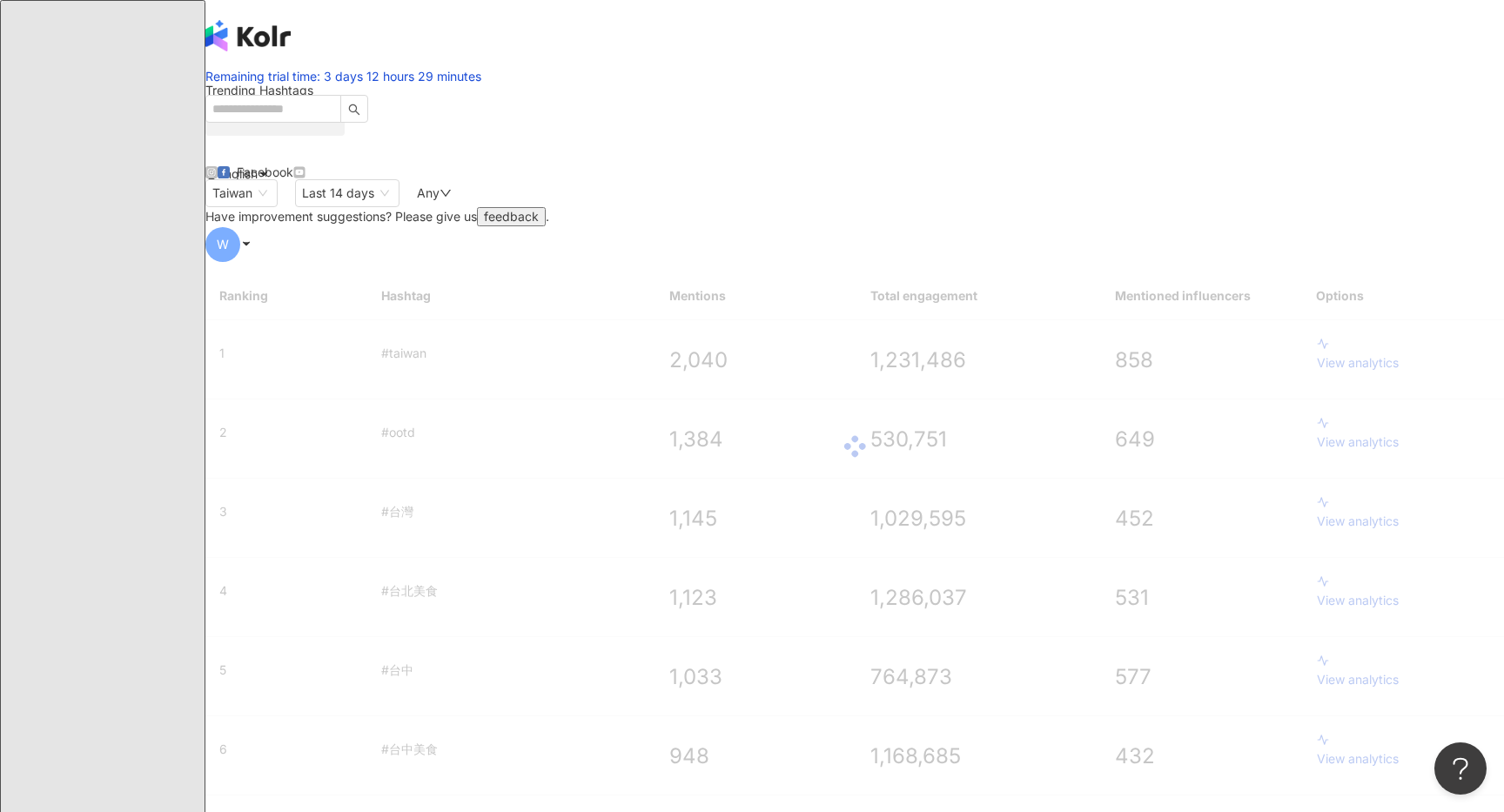 click at bounding box center [299, 172] 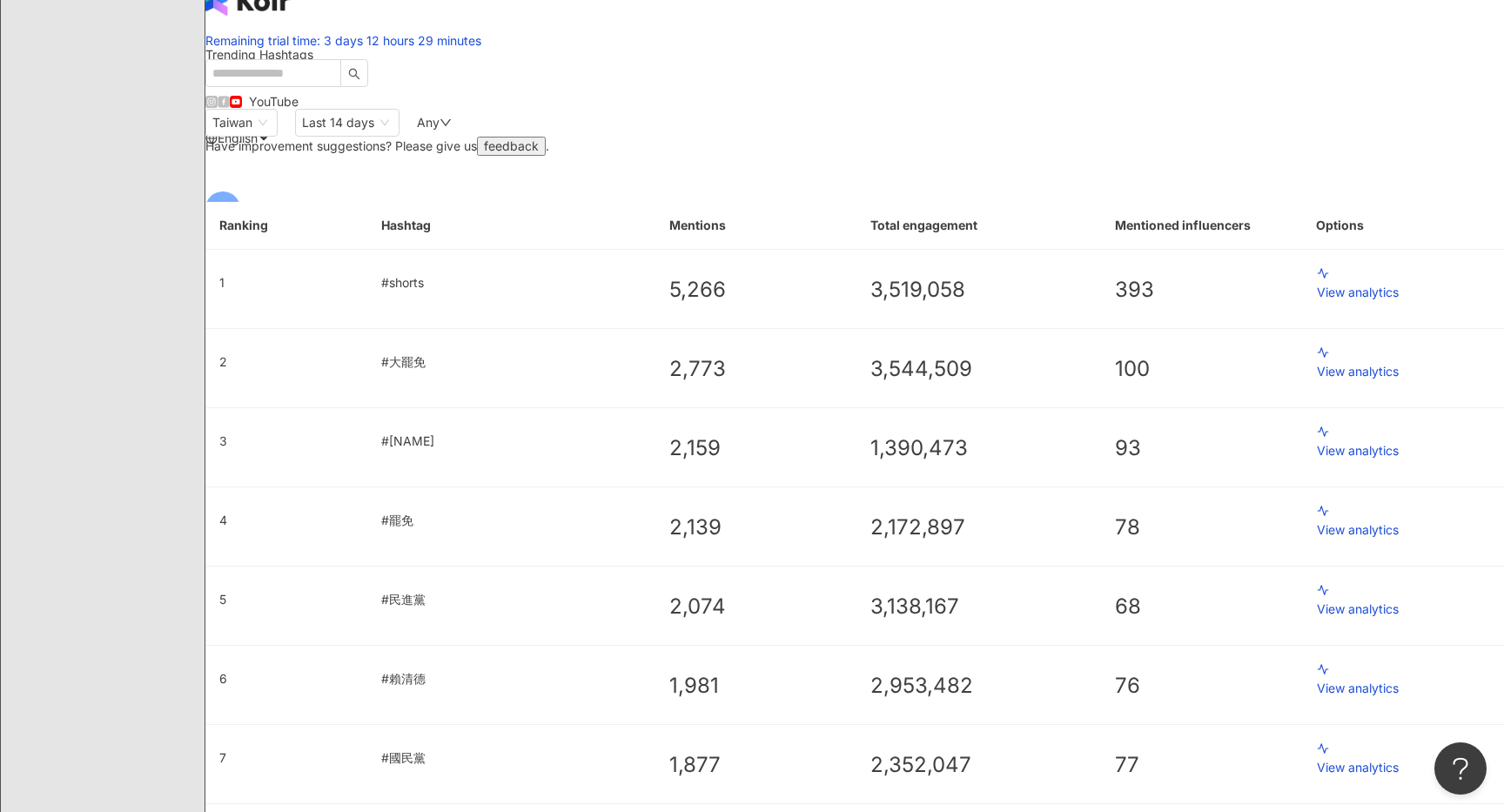 scroll, scrollTop: 0, scrollLeft: 0, axis: both 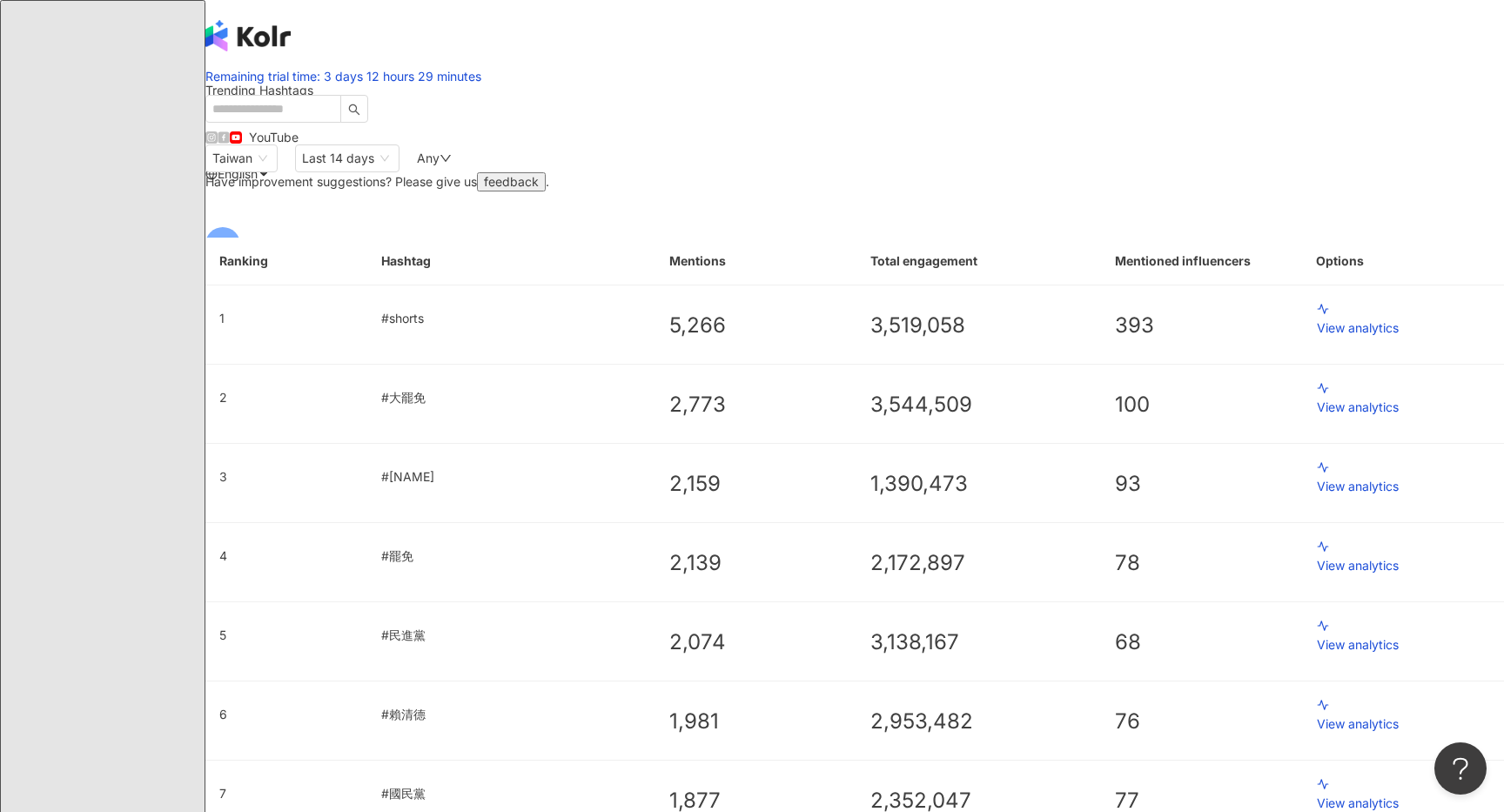 click on "YouTube" at bounding box center (273, 138) 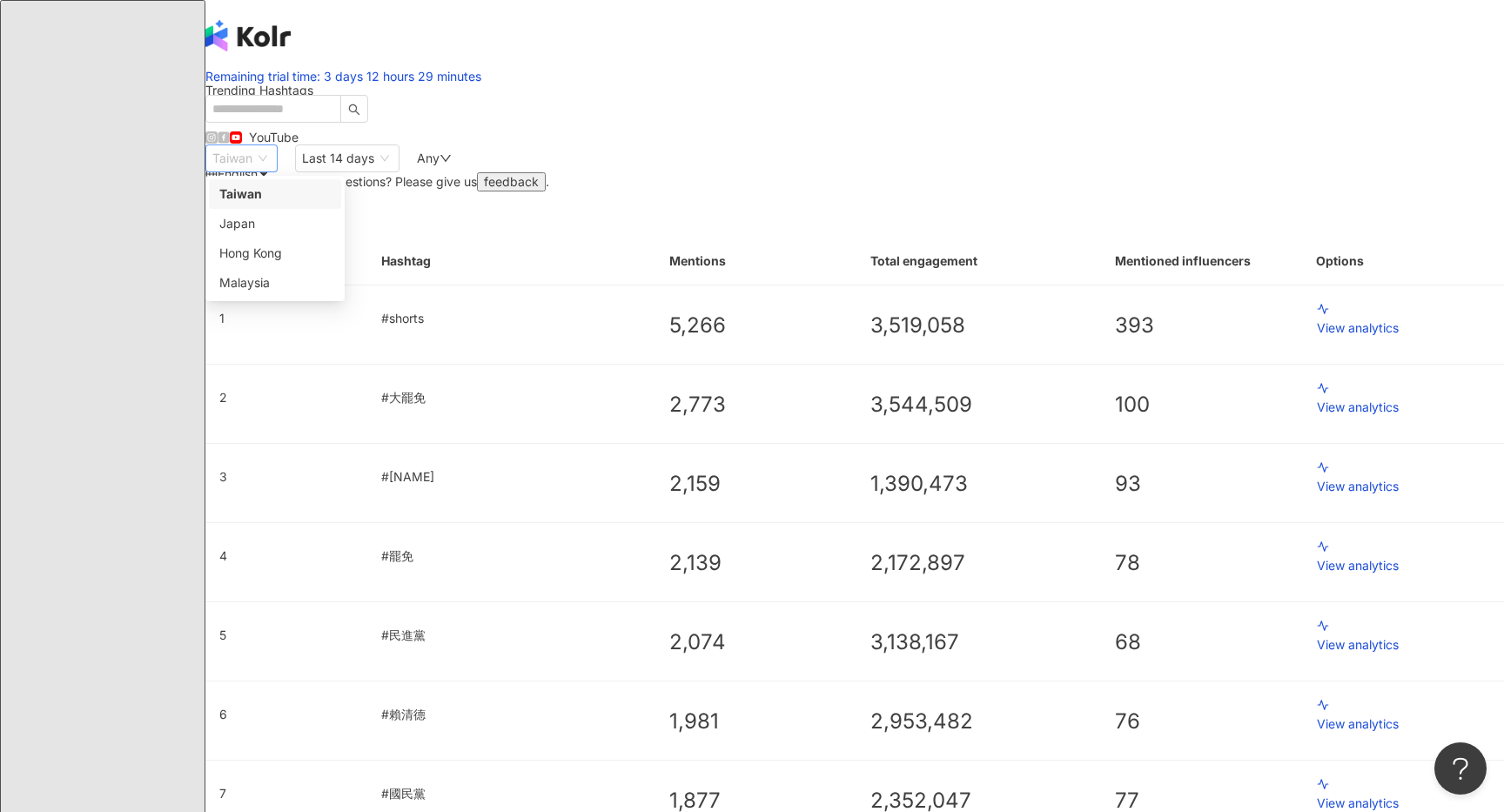 click on "Taiwan" at bounding box center (241, 158) 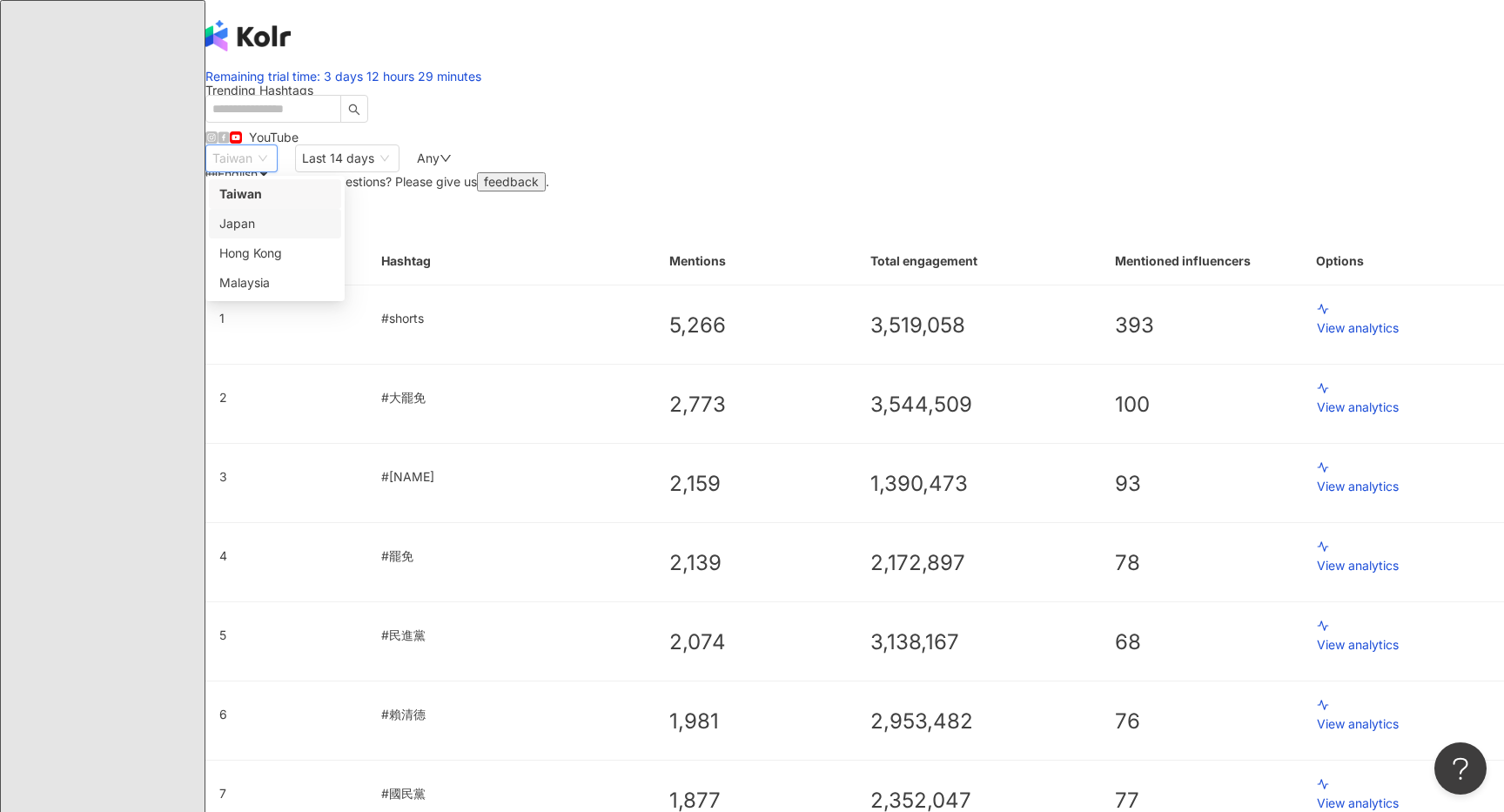 click on "Japan" at bounding box center (275, 224) 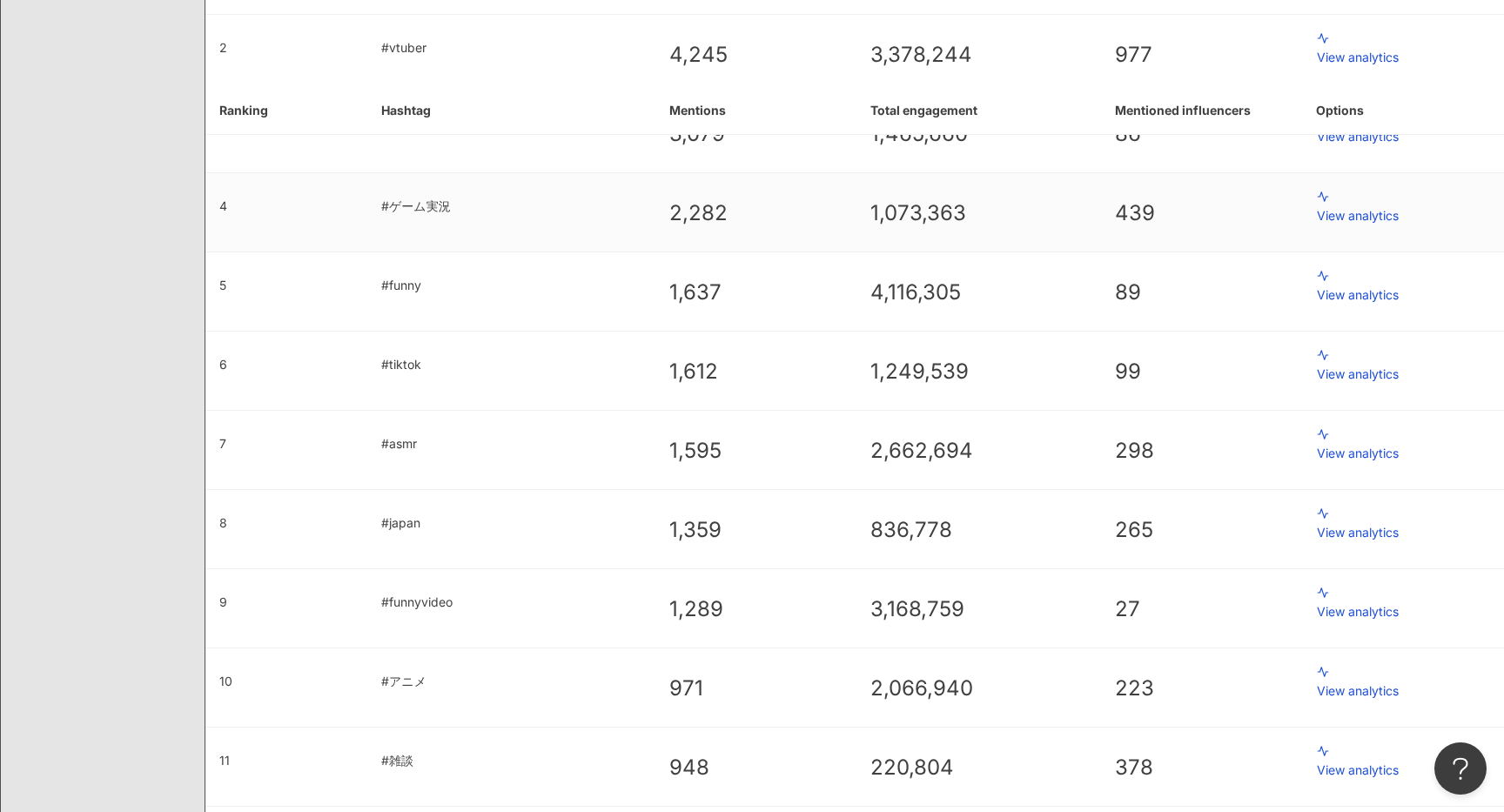 scroll, scrollTop: 322, scrollLeft: 0, axis: vertical 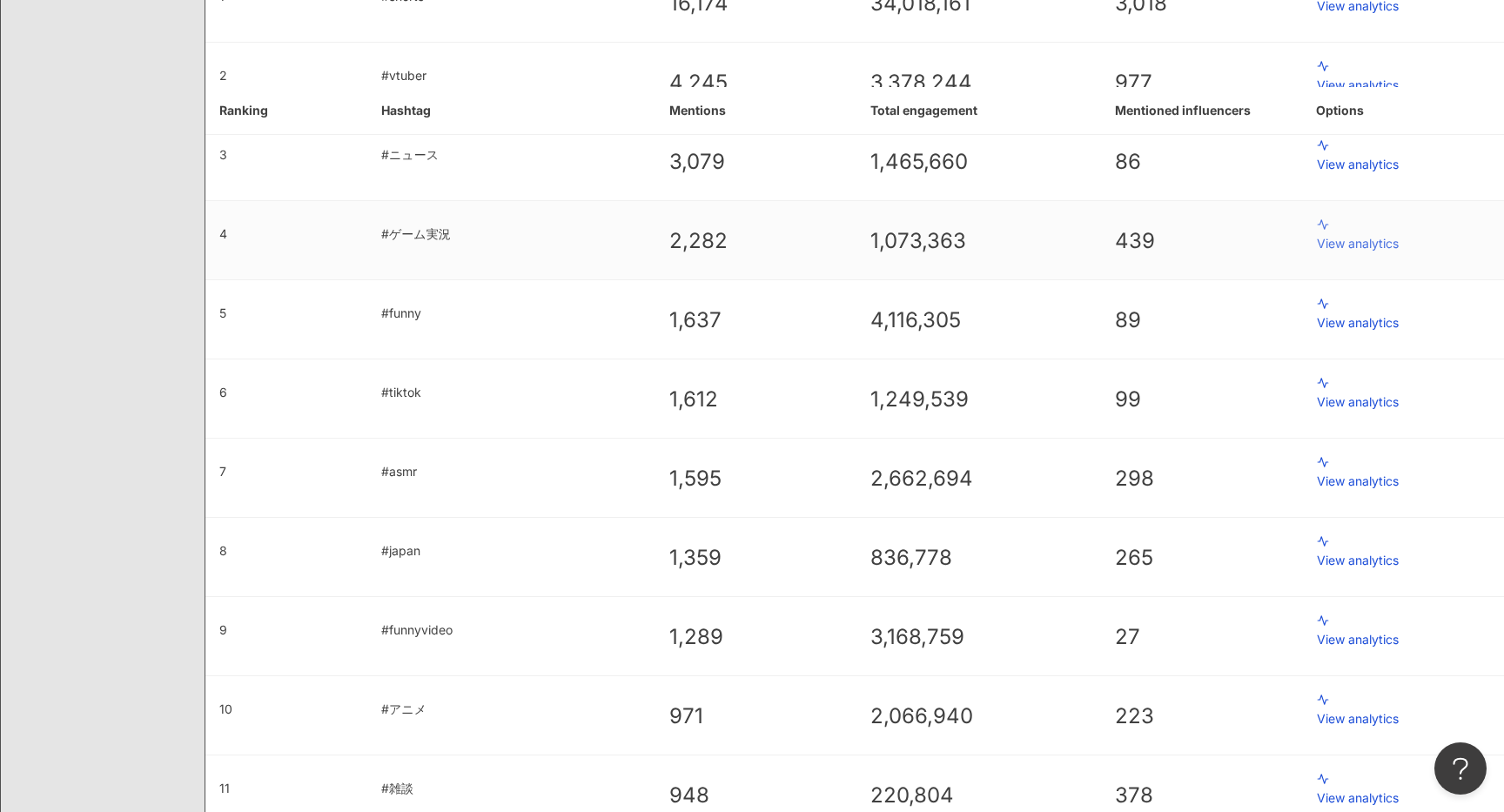 click on "View analytics" at bounding box center [1404, 244] 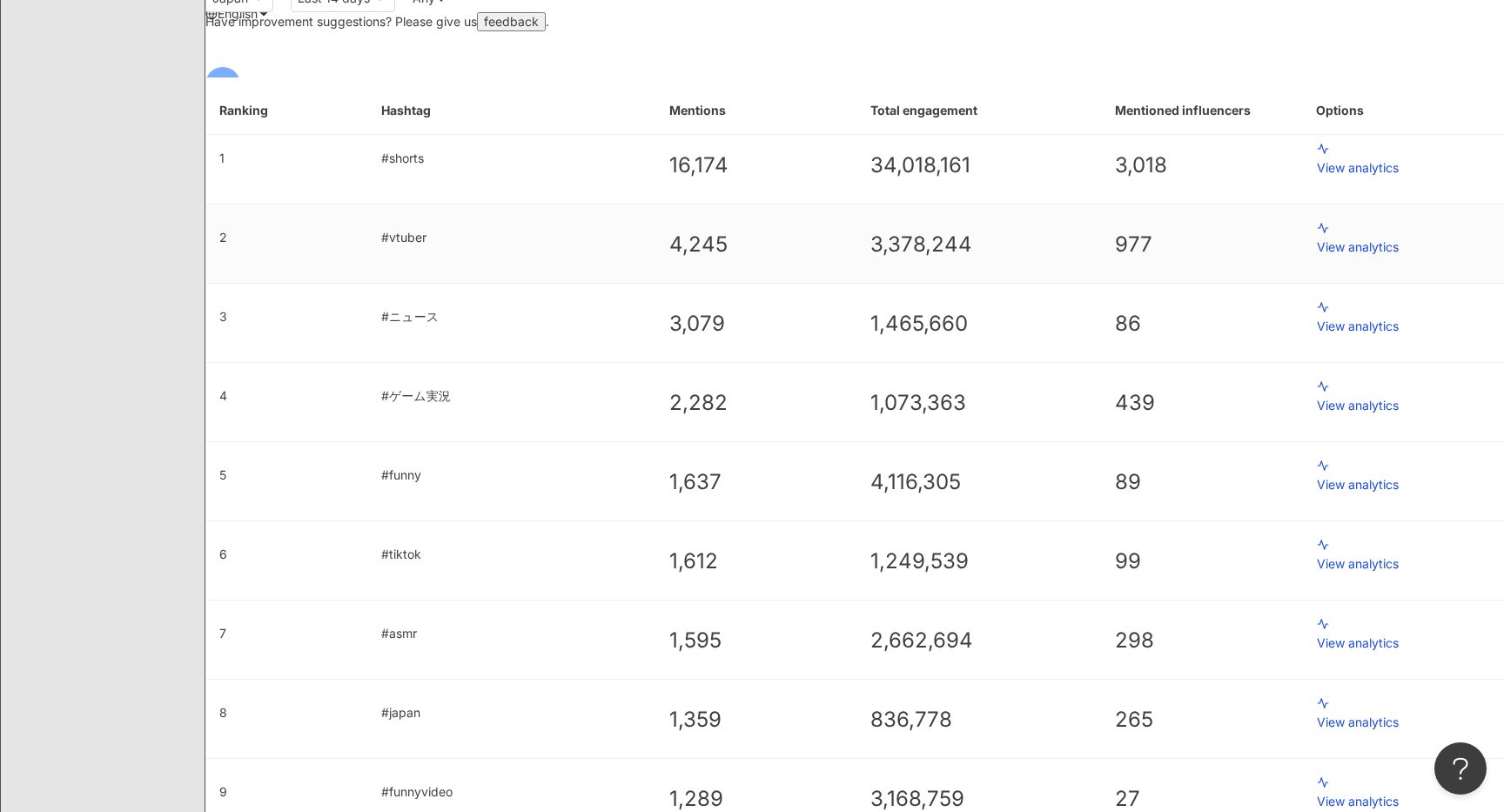 scroll, scrollTop: 110, scrollLeft: 0, axis: vertical 